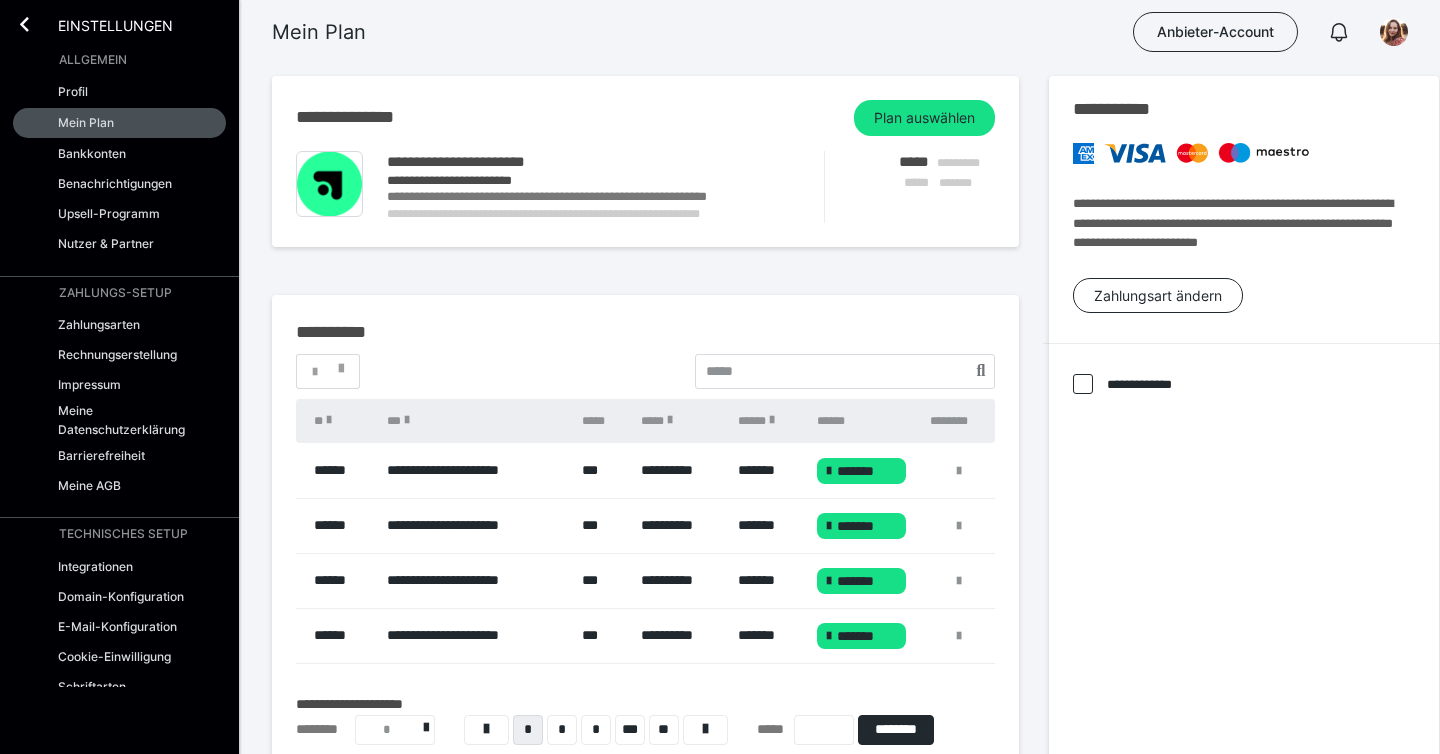 scroll, scrollTop: 0, scrollLeft: 0, axis: both 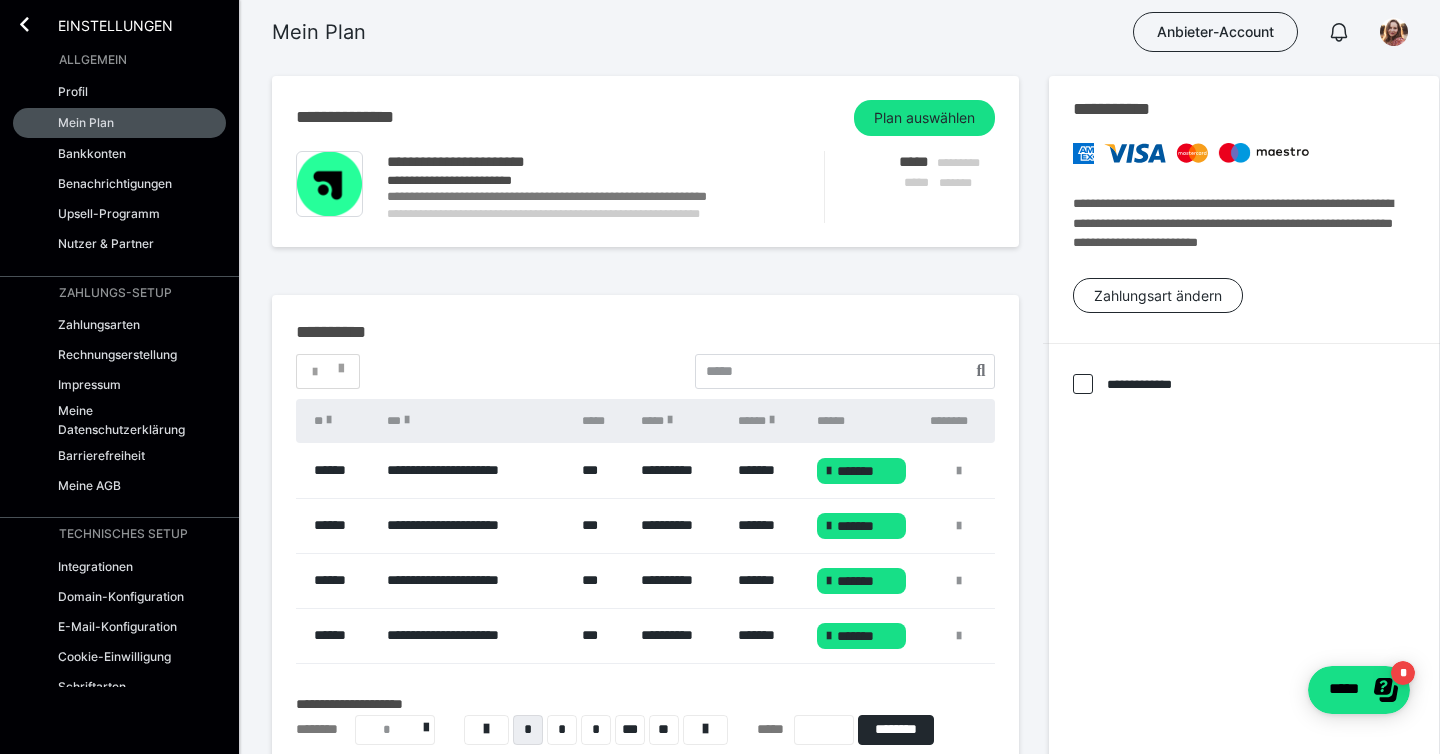 click on "Einstellungen" at bounding box center [119, 22] 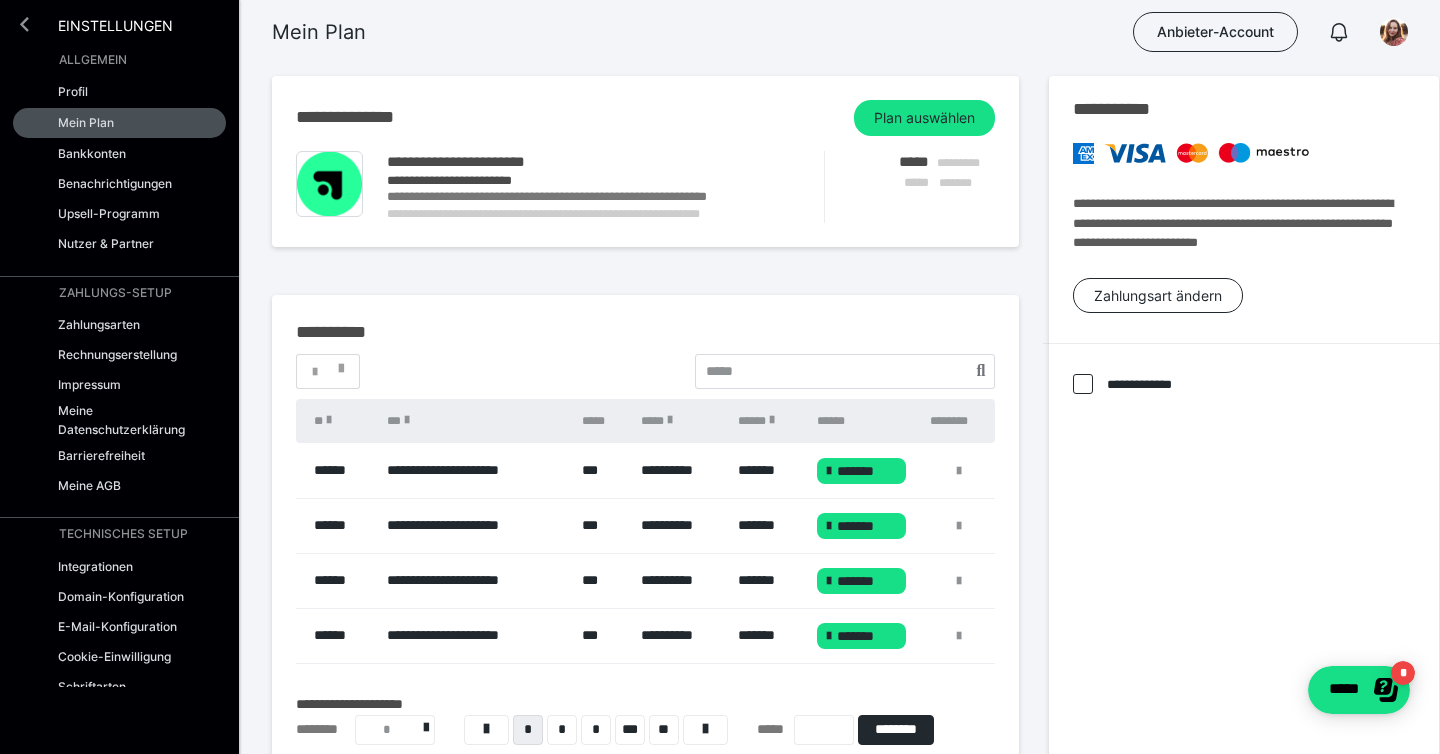 click at bounding box center (24, 24) 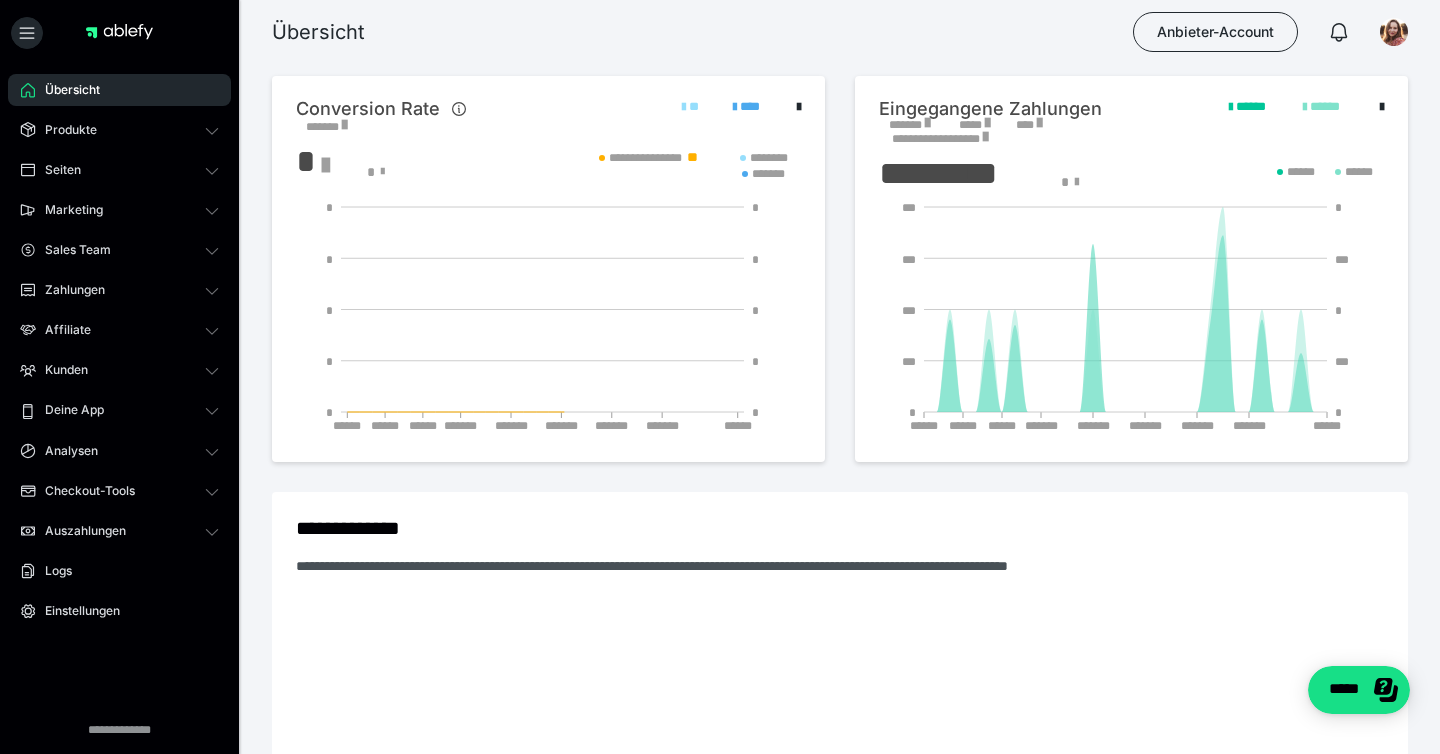 scroll, scrollTop: 0, scrollLeft: 0, axis: both 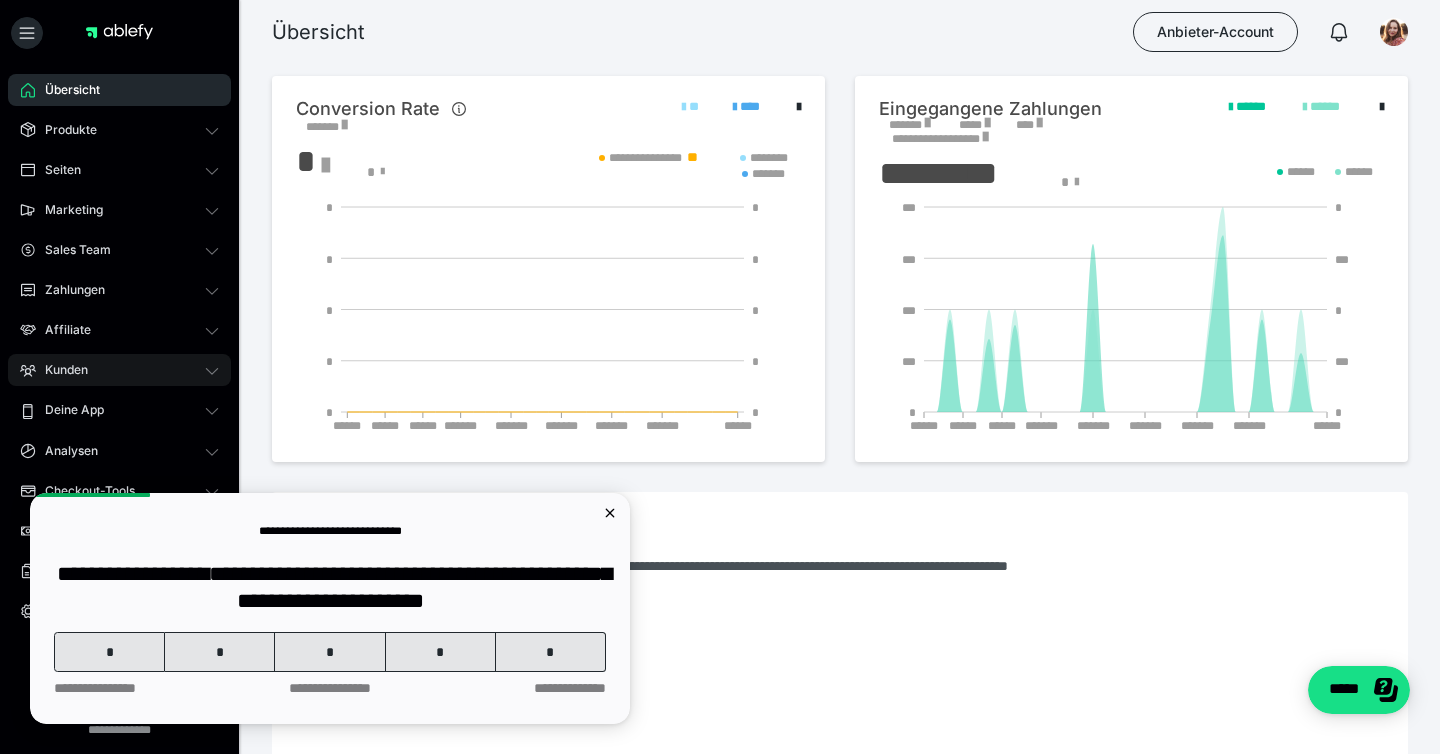 click on "Kunden" at bounding box center [119, 370] 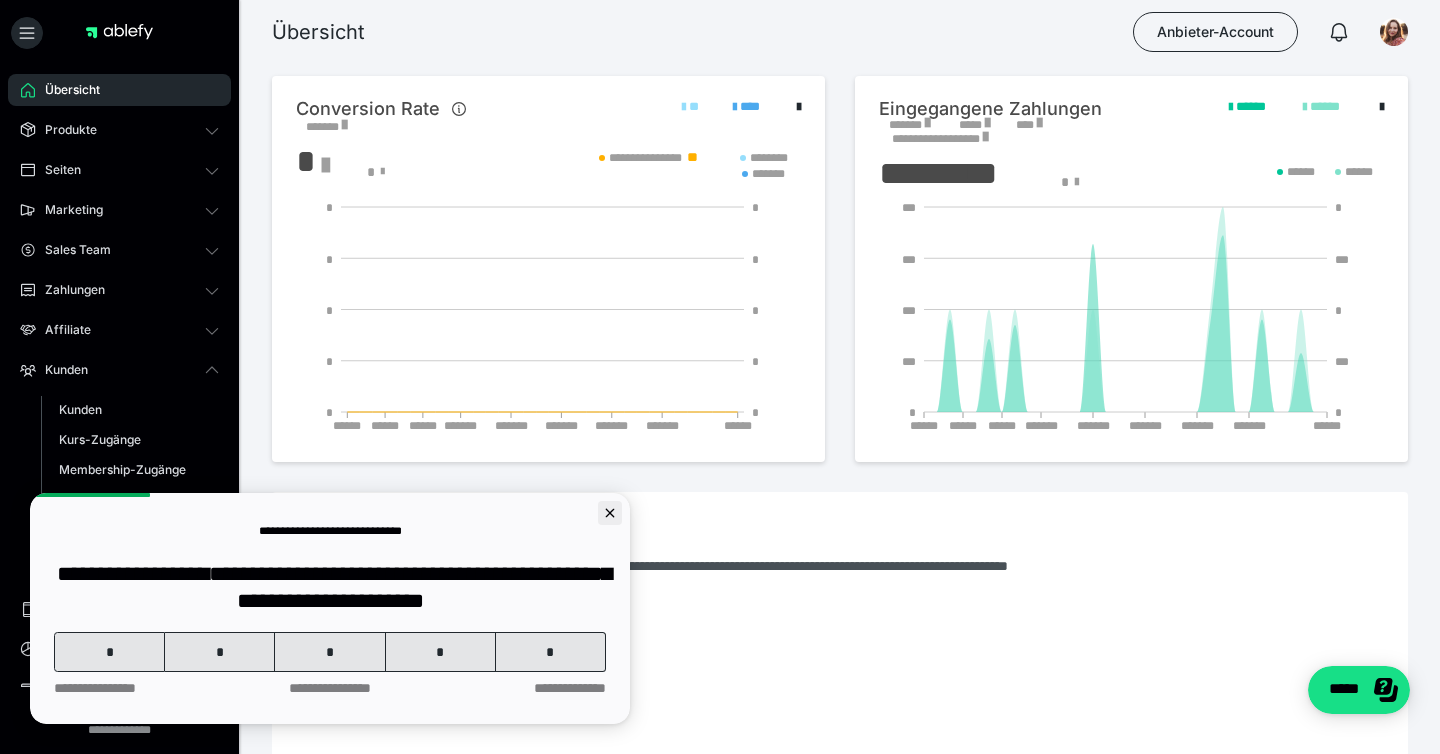 click 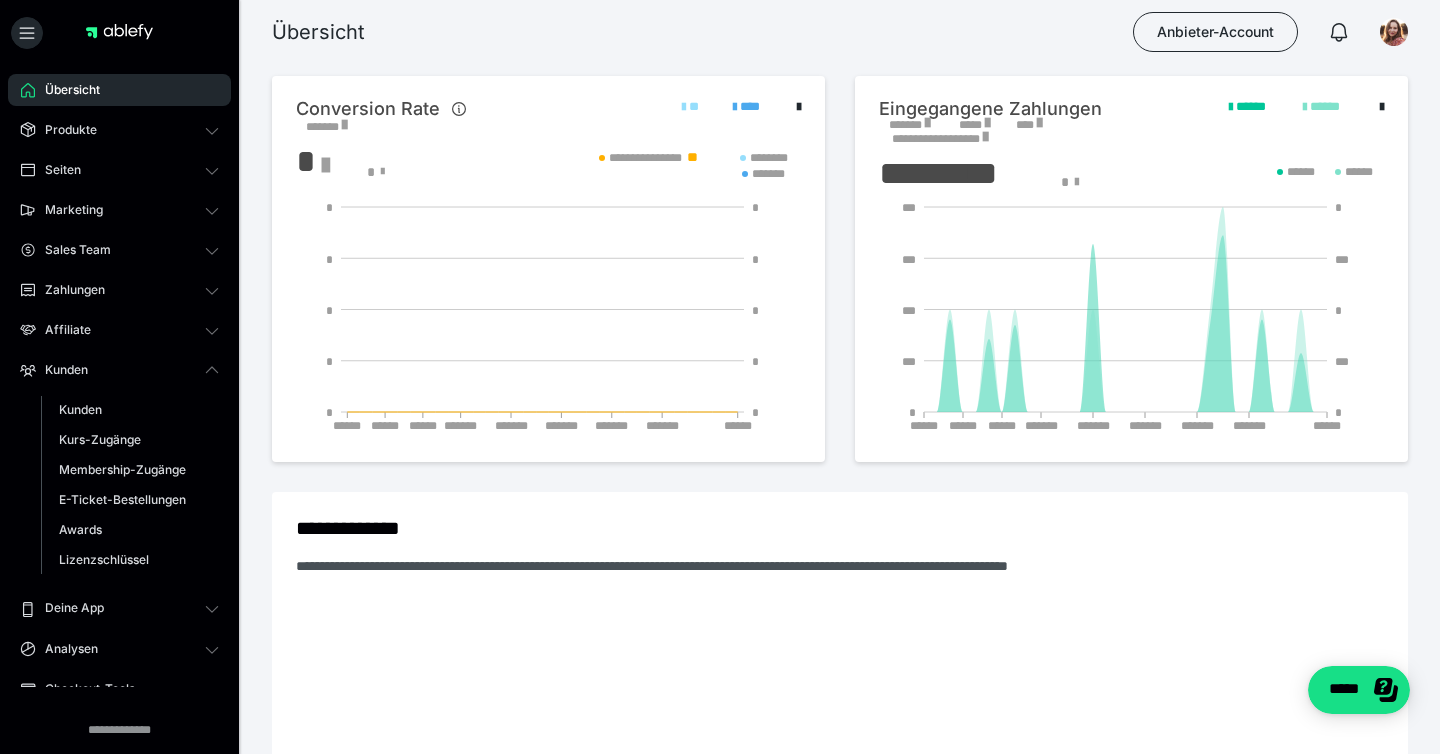 scroll, scrollTop: 0, scrollLeft: 0, axis: both 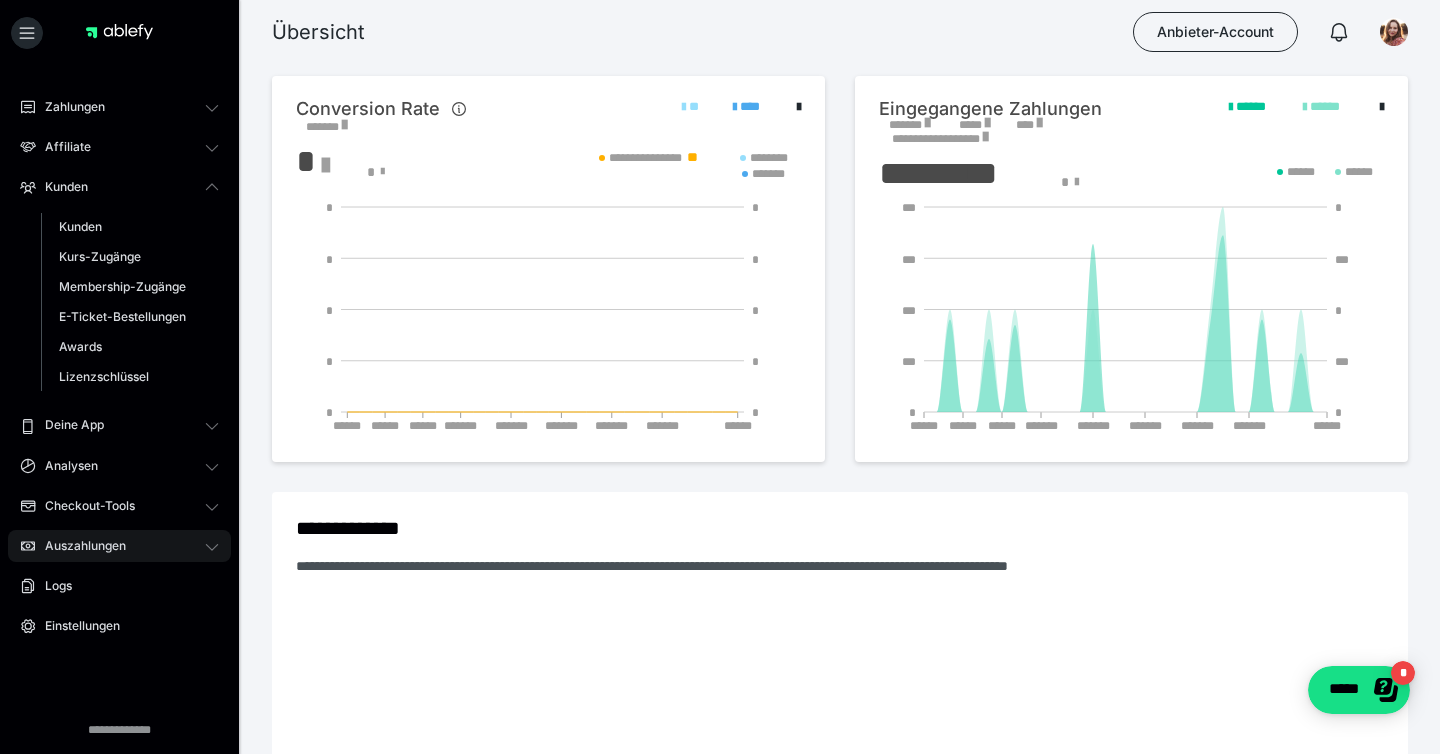 click on "Auszahlungen" at bounding box center [78, 546] 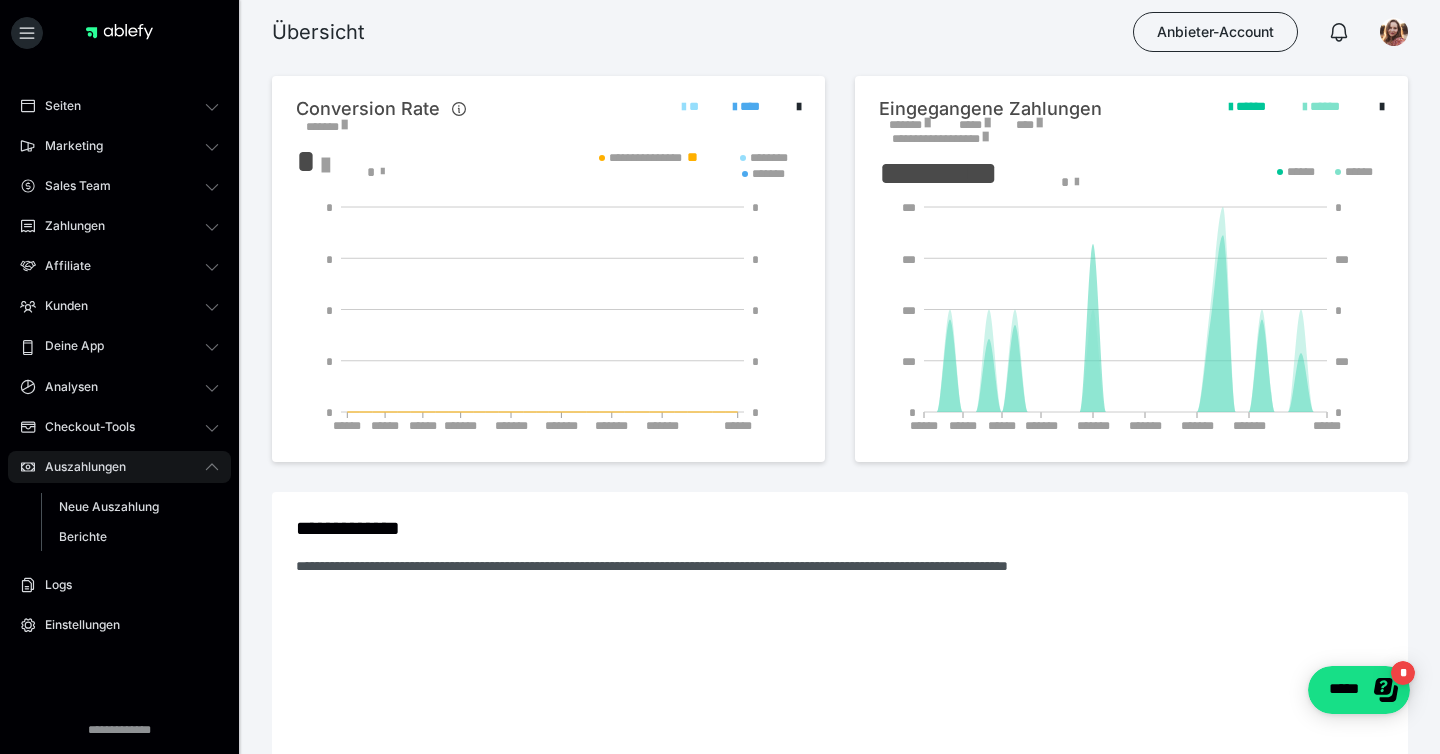 scroll, scrollTop: 63, scrollLeft: 0, axis: vertical 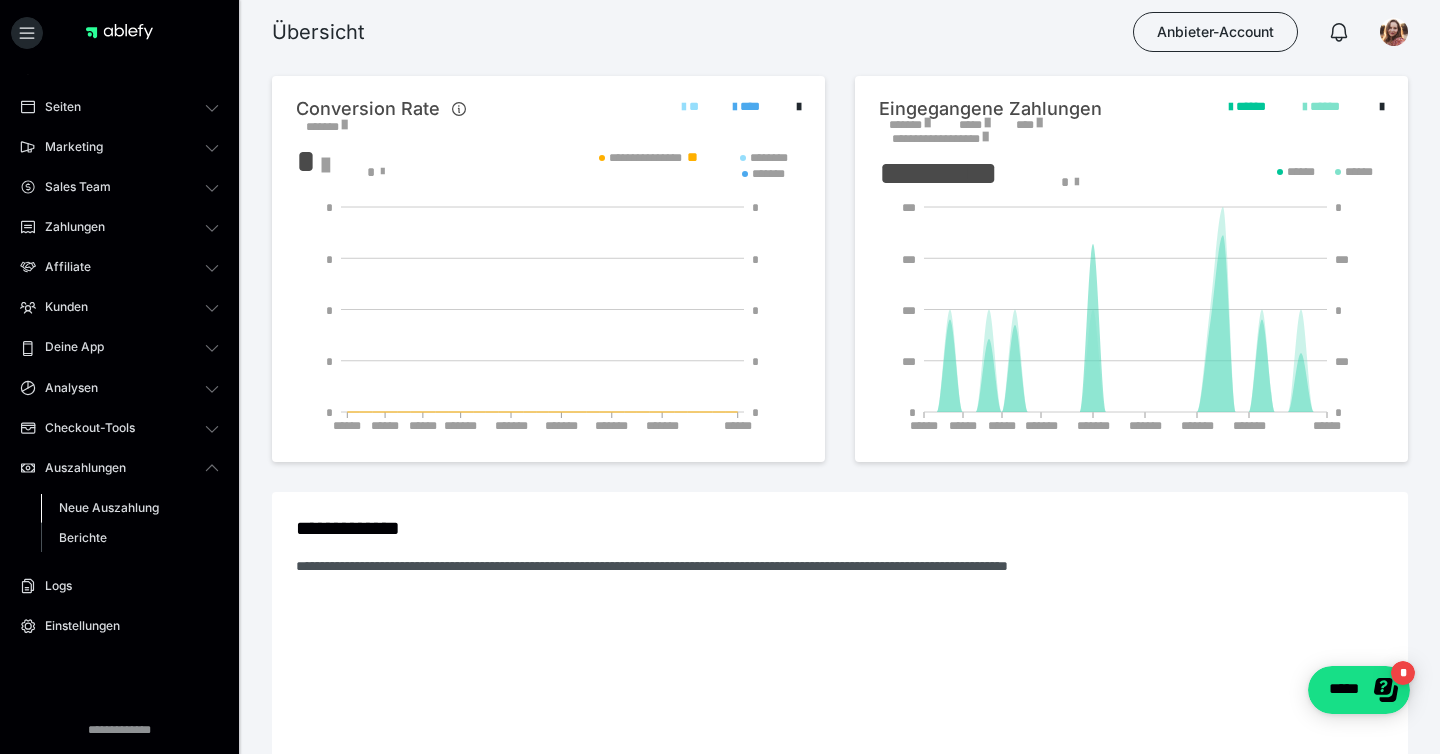 click on "Neue Auszahlung" at bounding box center [109, 507] 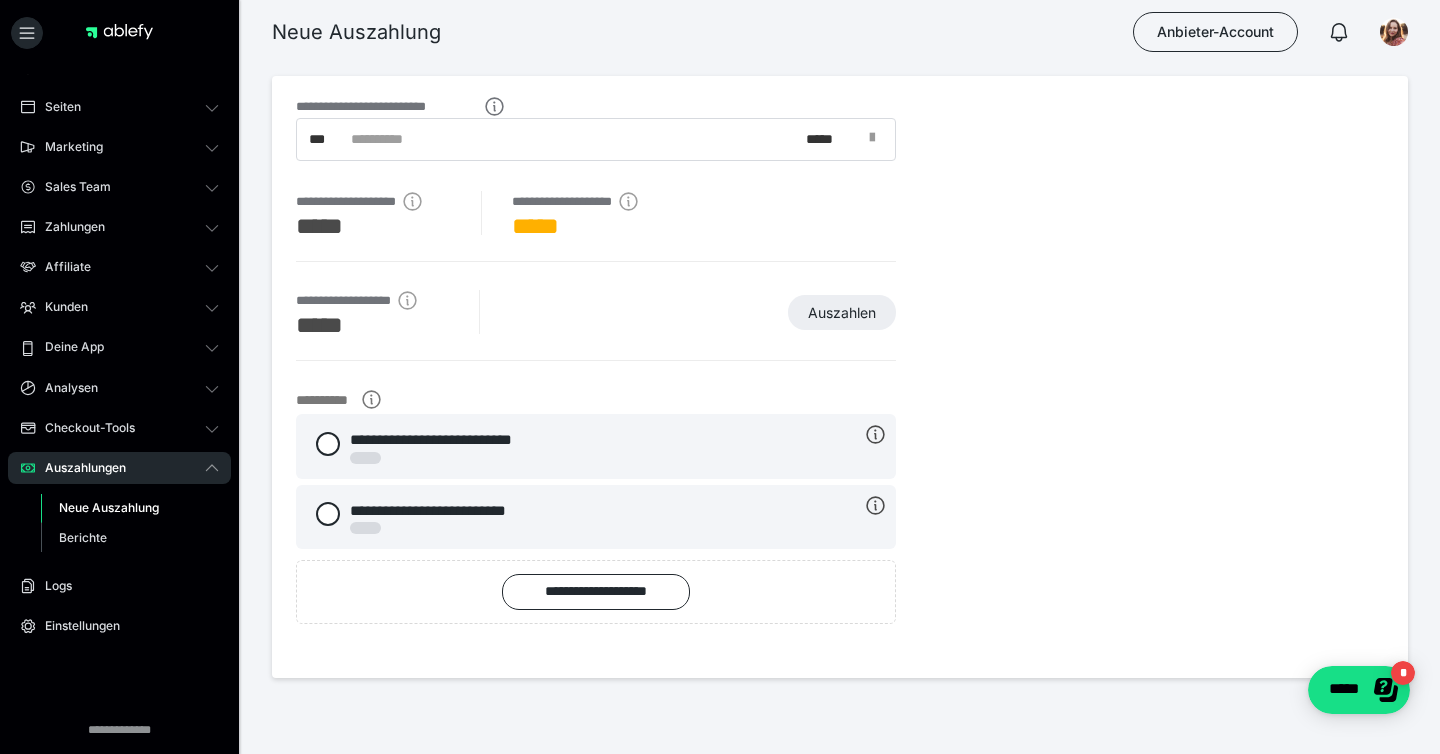 click at bounding box center (878, 140) 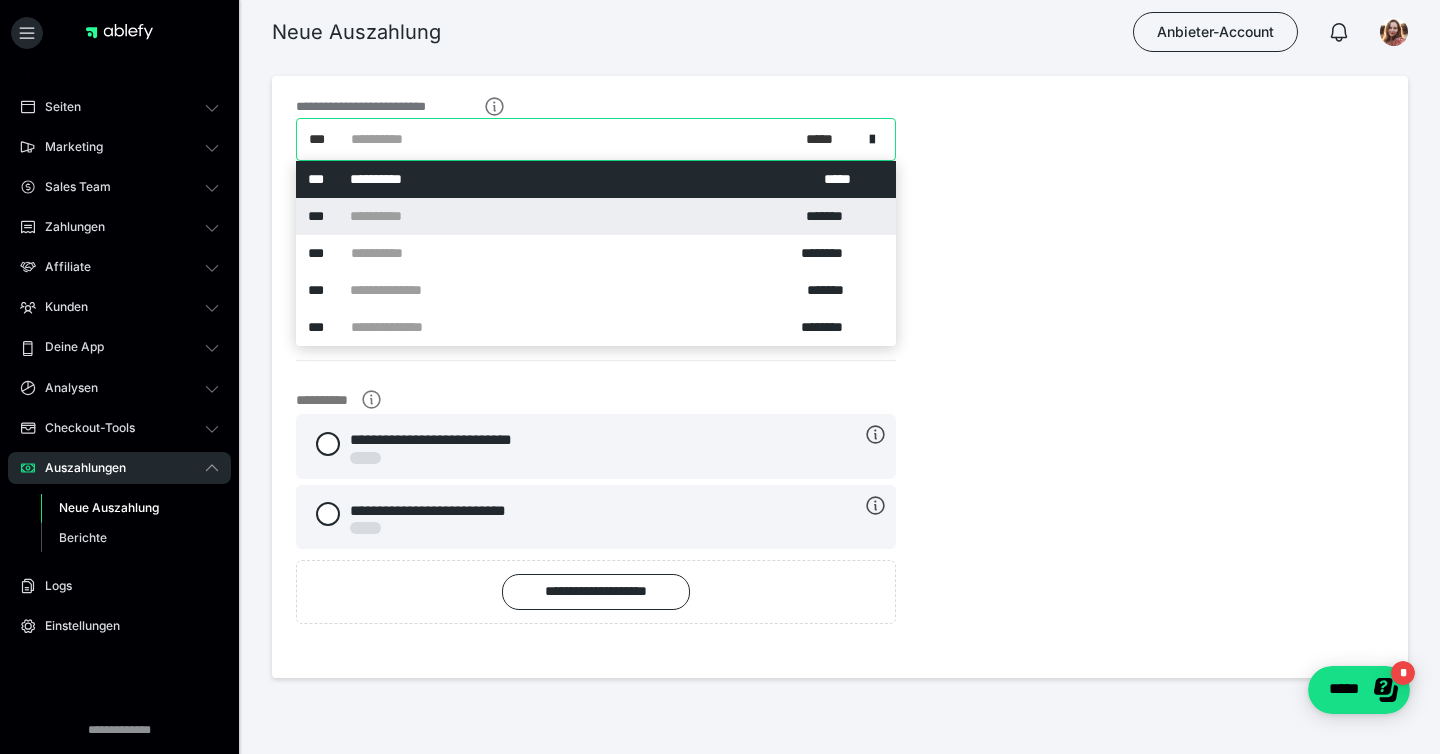 click on "*******" at bounding box center [835, 216] 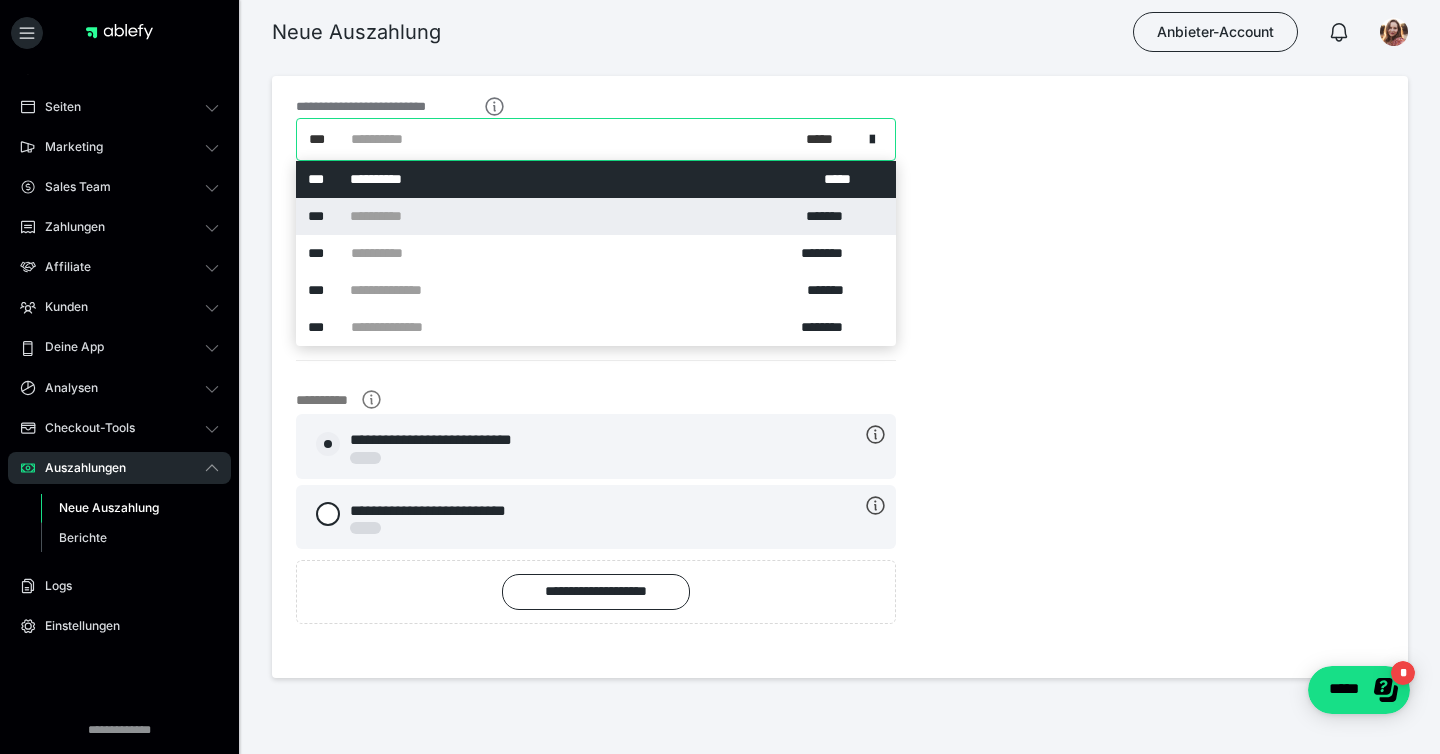 radio on "****" 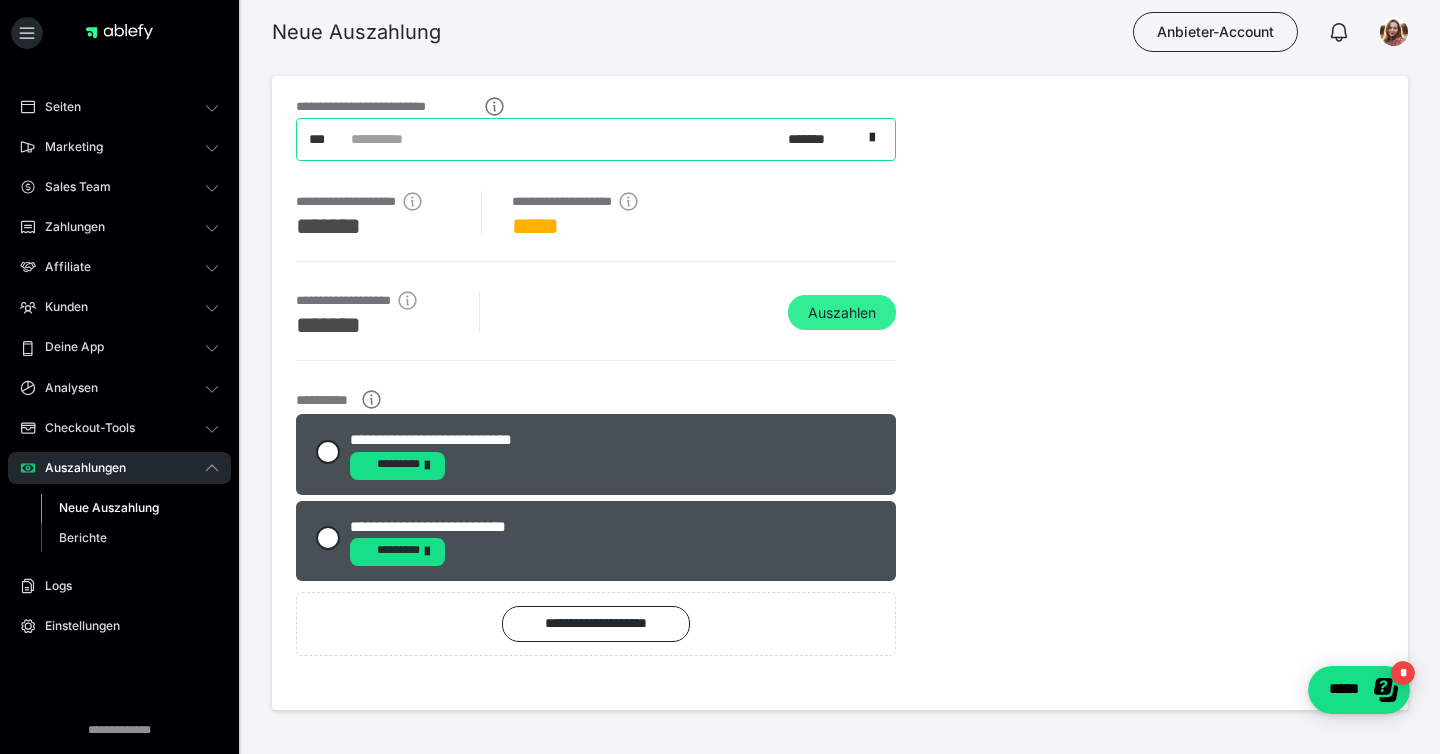 click on "Auszahlen" at bounding box center (842, 313) 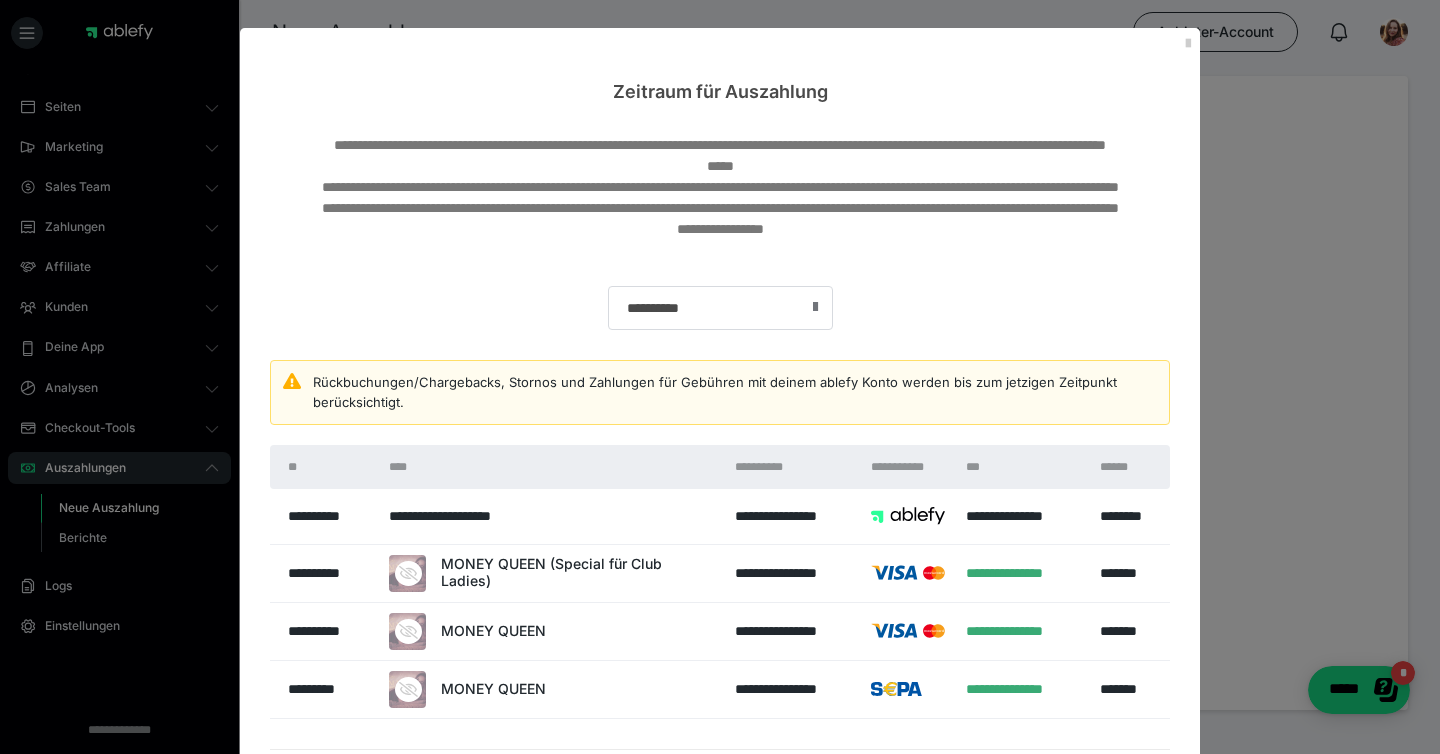 scroll, scrollTop: 187, scrollLeft: 0, axis: vertical 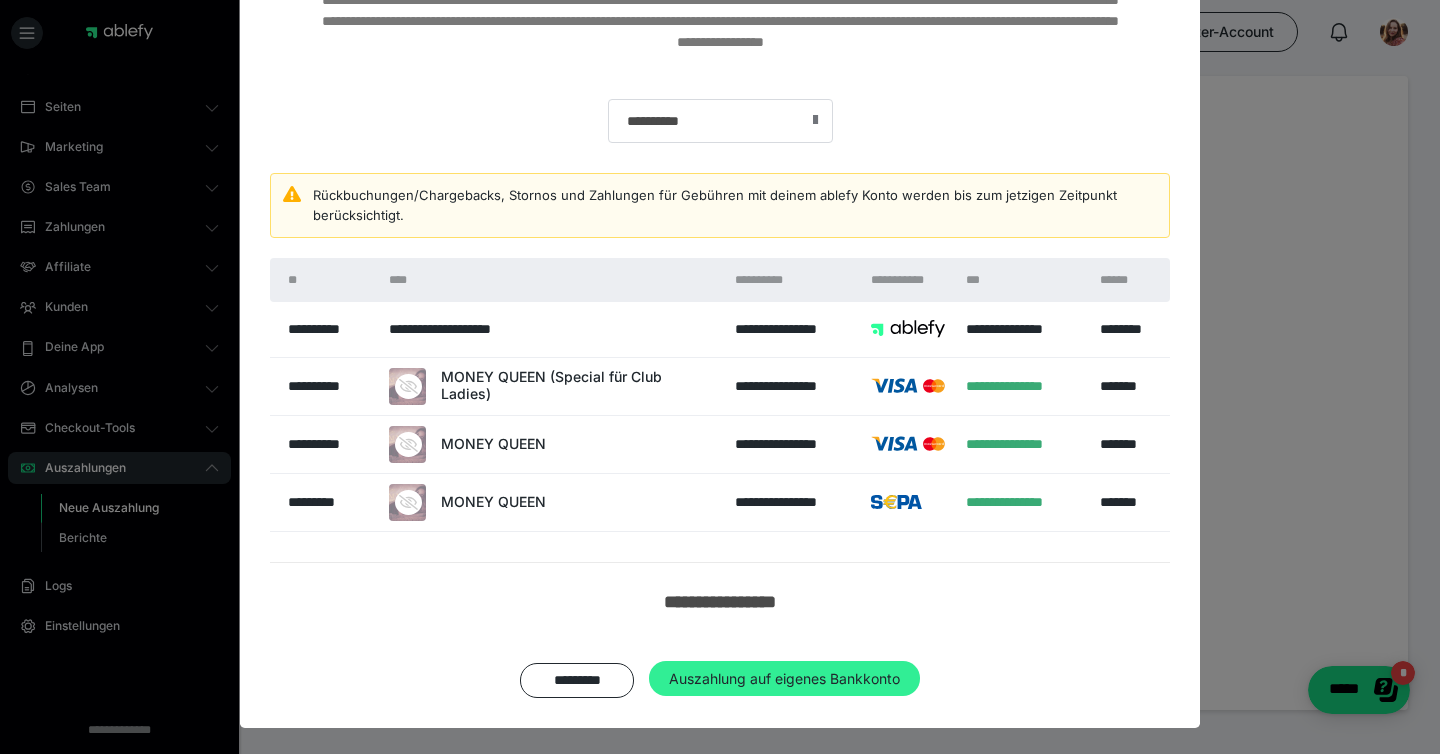click on "Auszahlung auf eigenes Bankkonto" at bounding box center (784, 679) 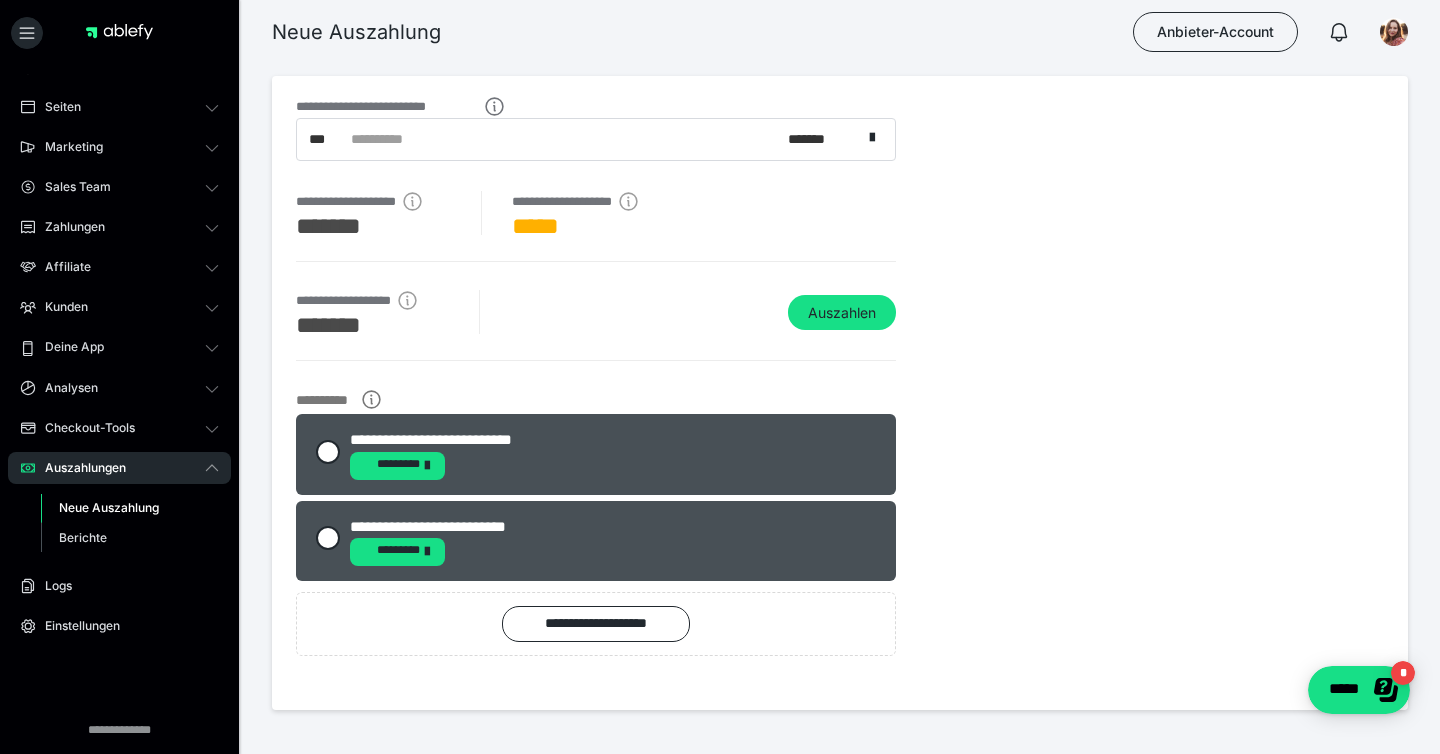 scroll, scrollTop: 102, scrollLeft: 0, axis: vertical 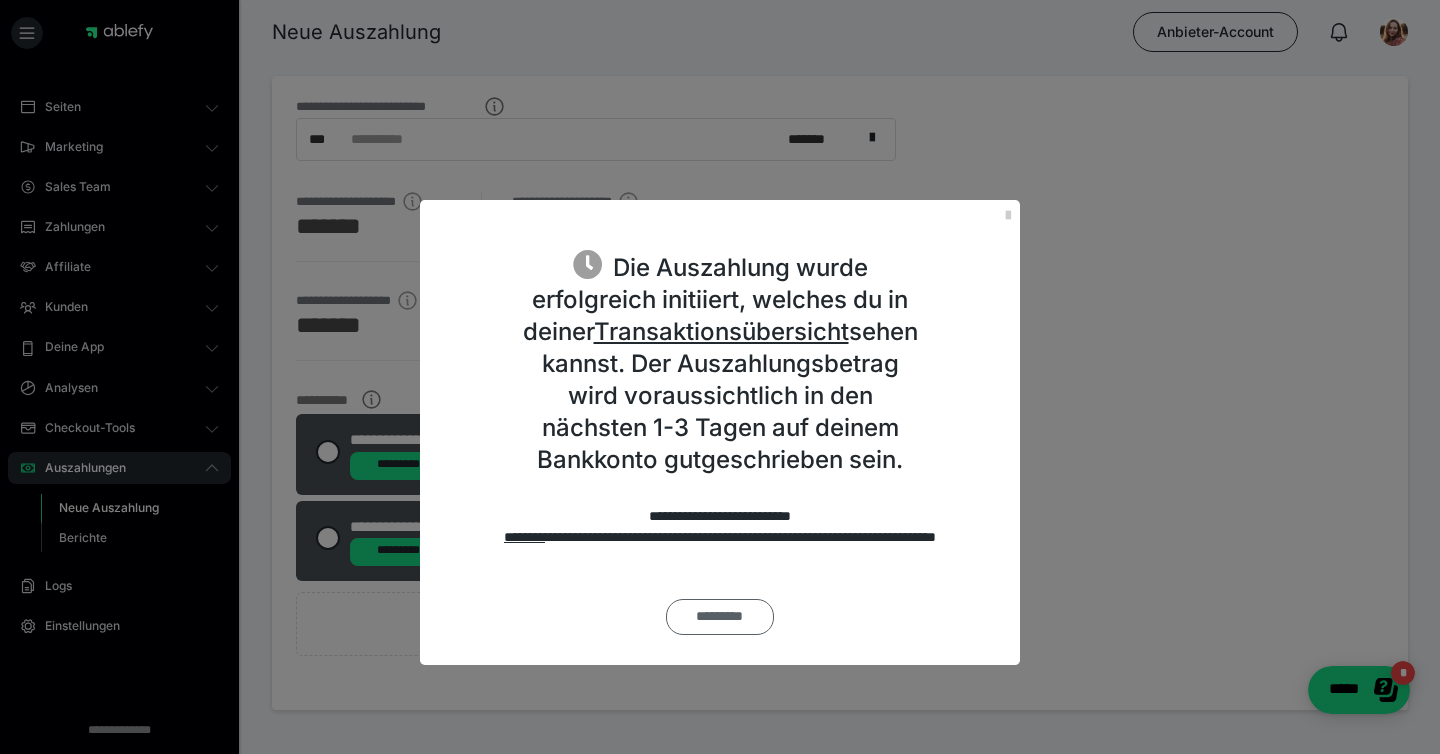 click on "*********" at bounding box center (719, 617) 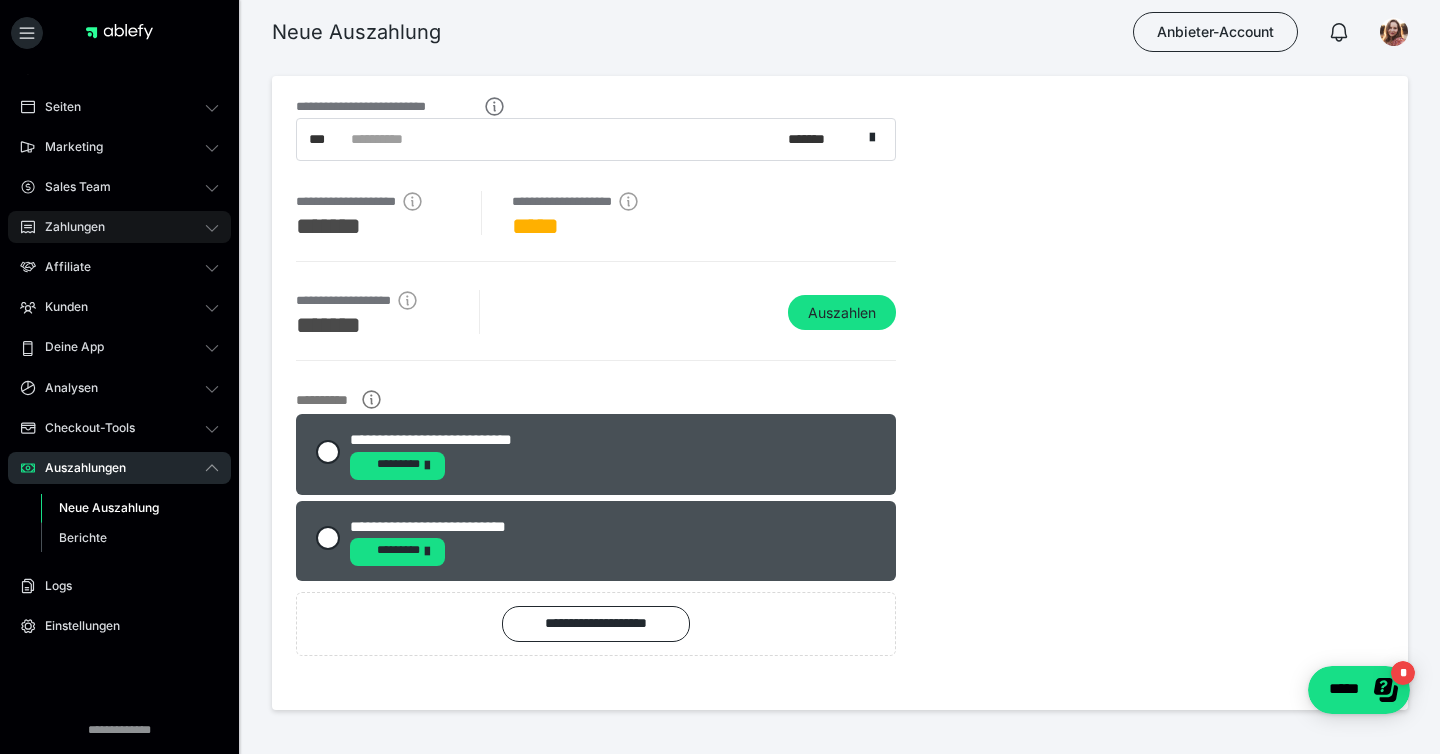 click on "Zahlungen" at bounding box center [68, 227] 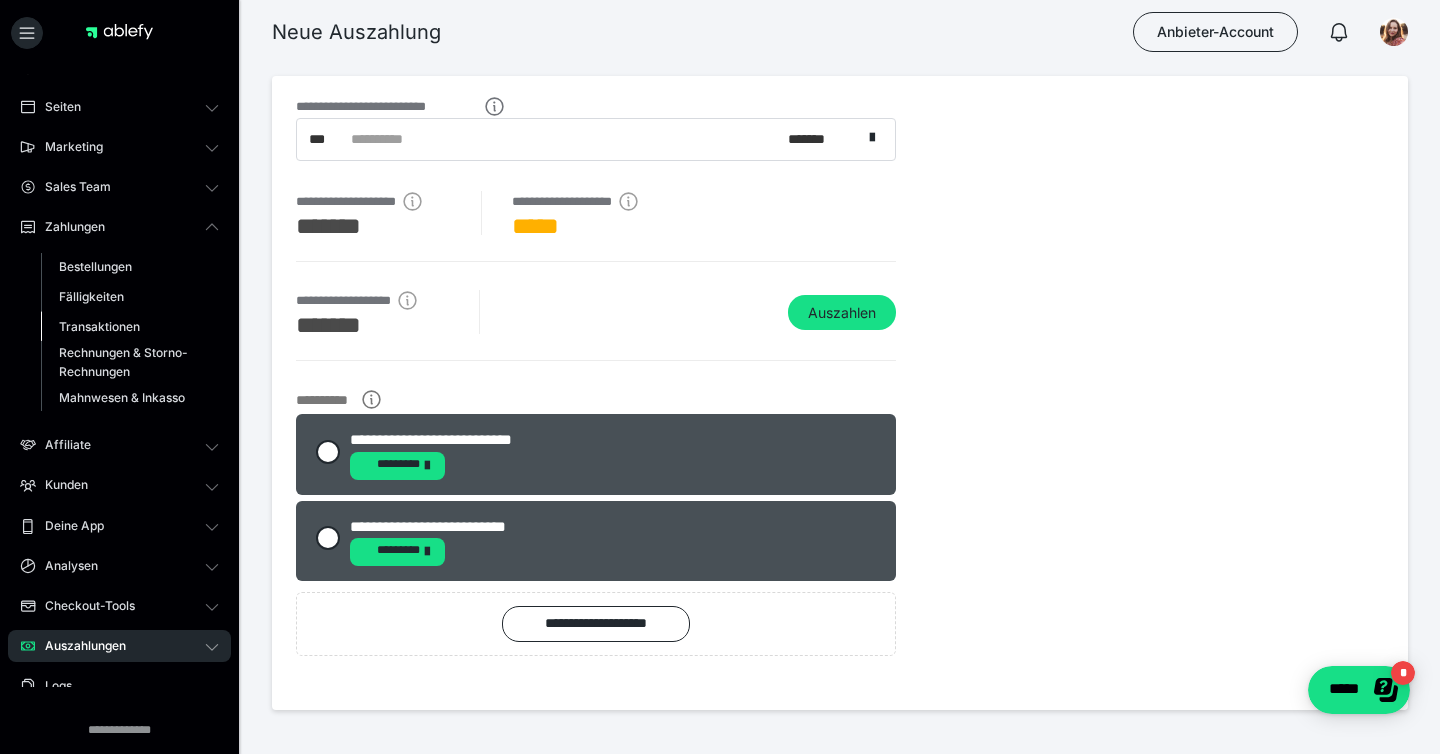 click on "Transaktionen" at bounding box center [99, 326] 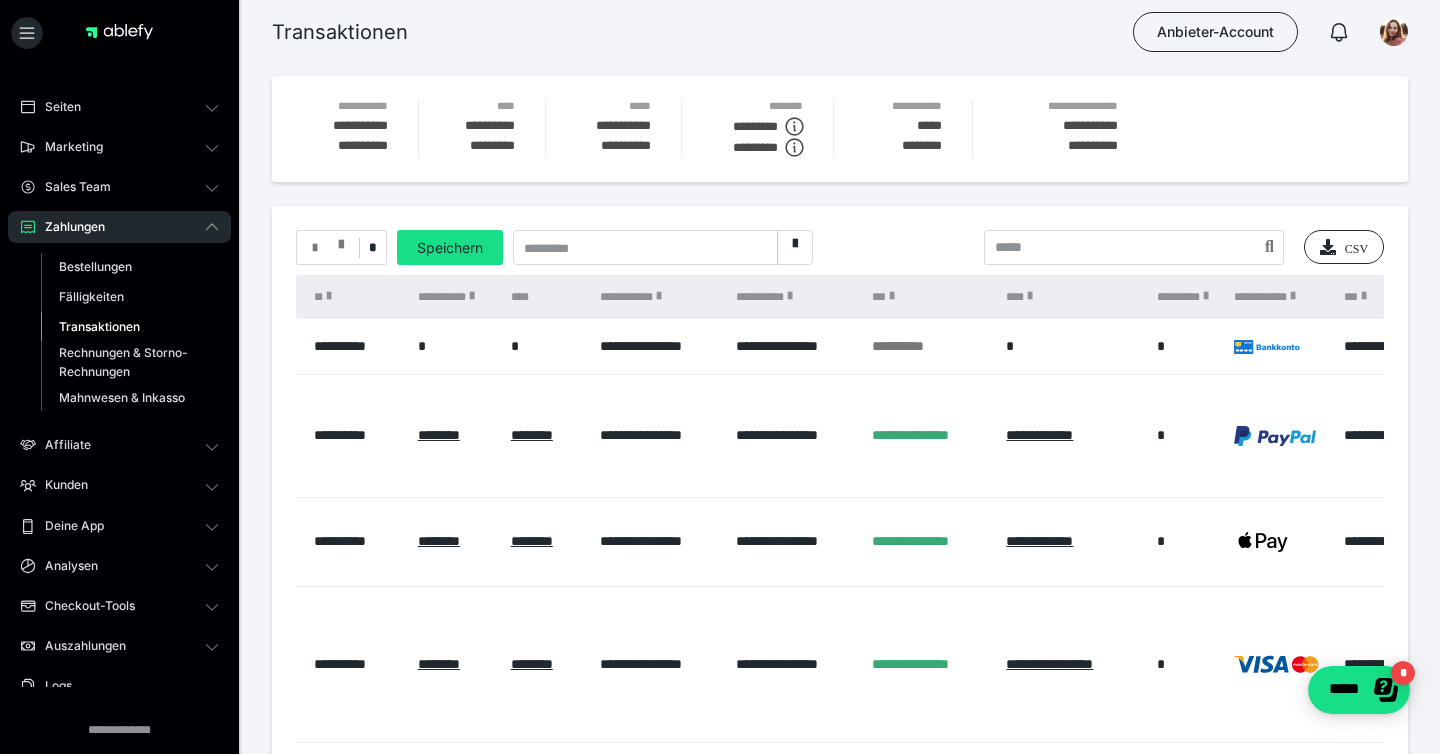 click at bounding box center [328, 248] 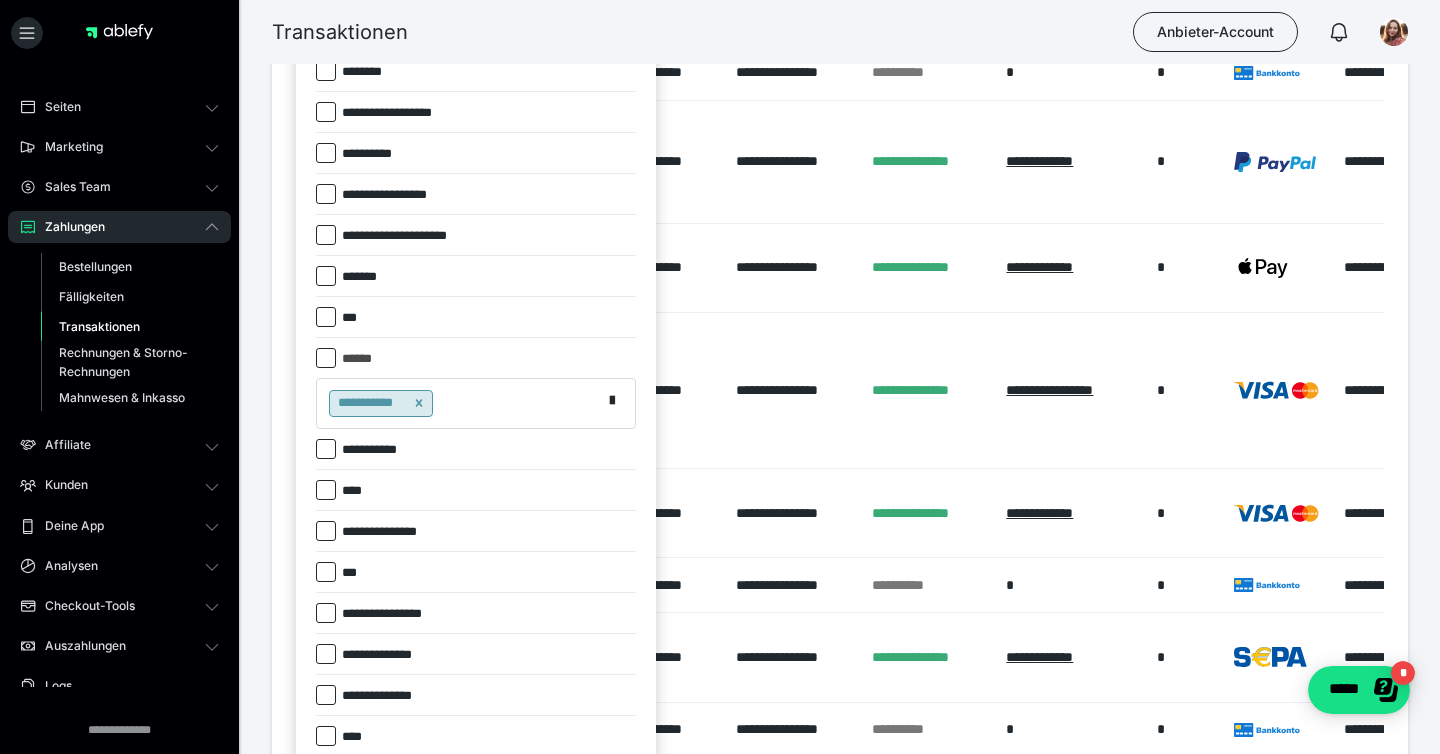 scroll, scrollTop: 291, scrollLeft: 0, axis: vertical 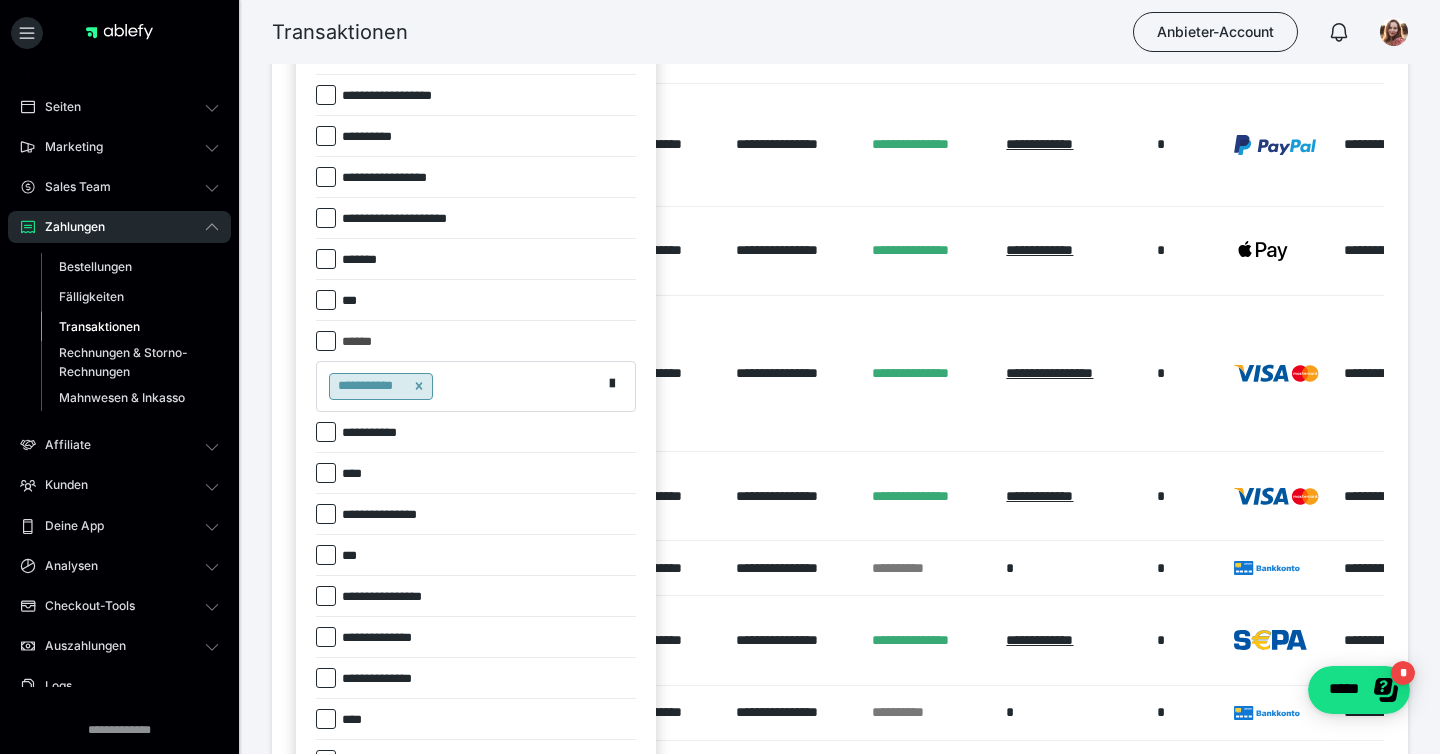 click at bounding box center [326, 300] 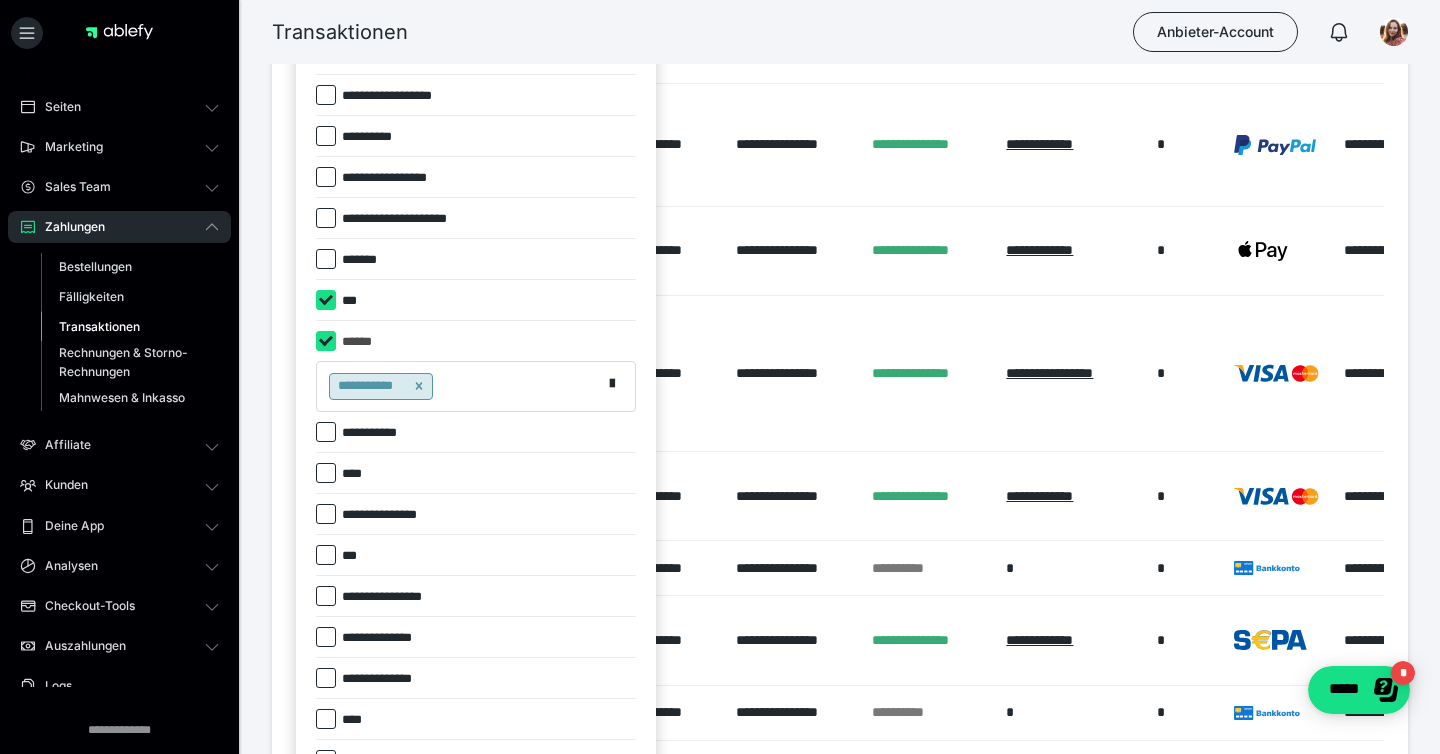checkbox on "****" 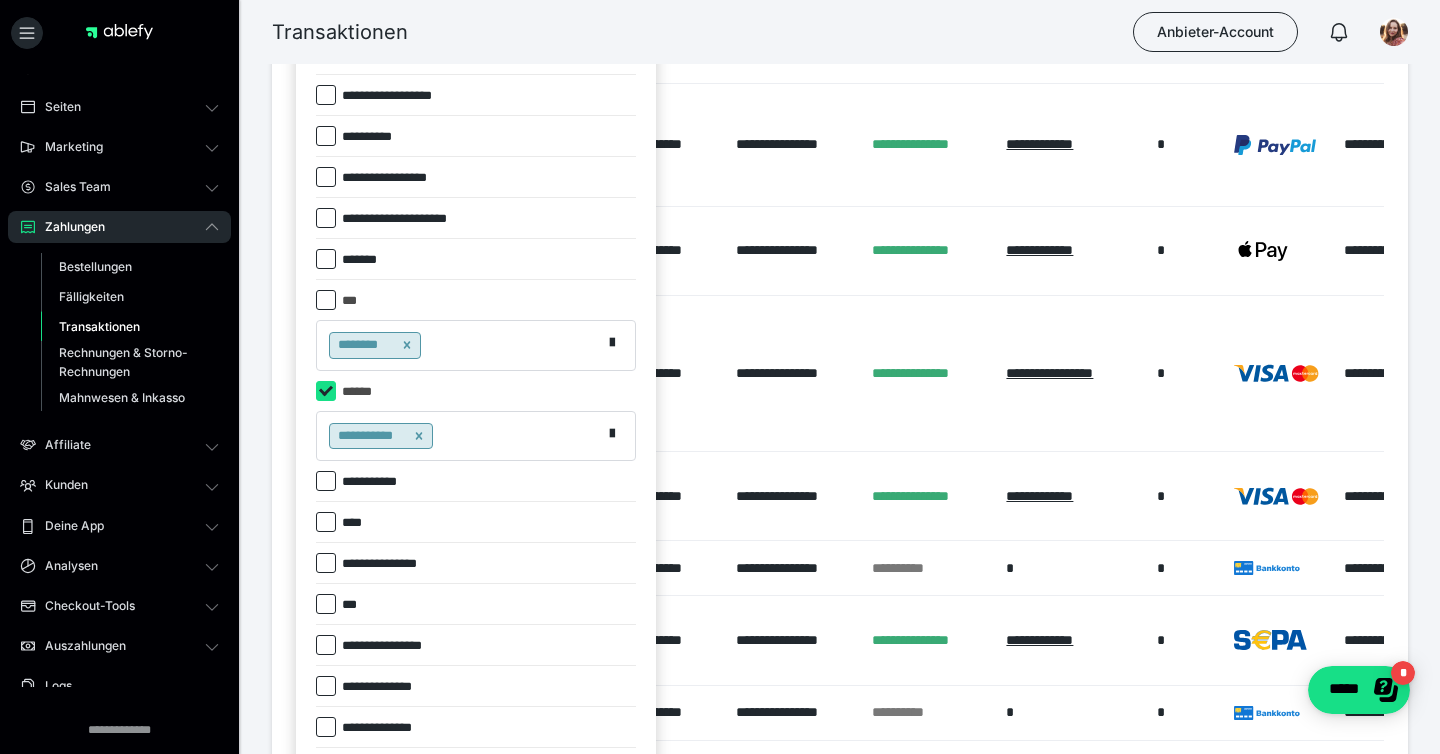 click 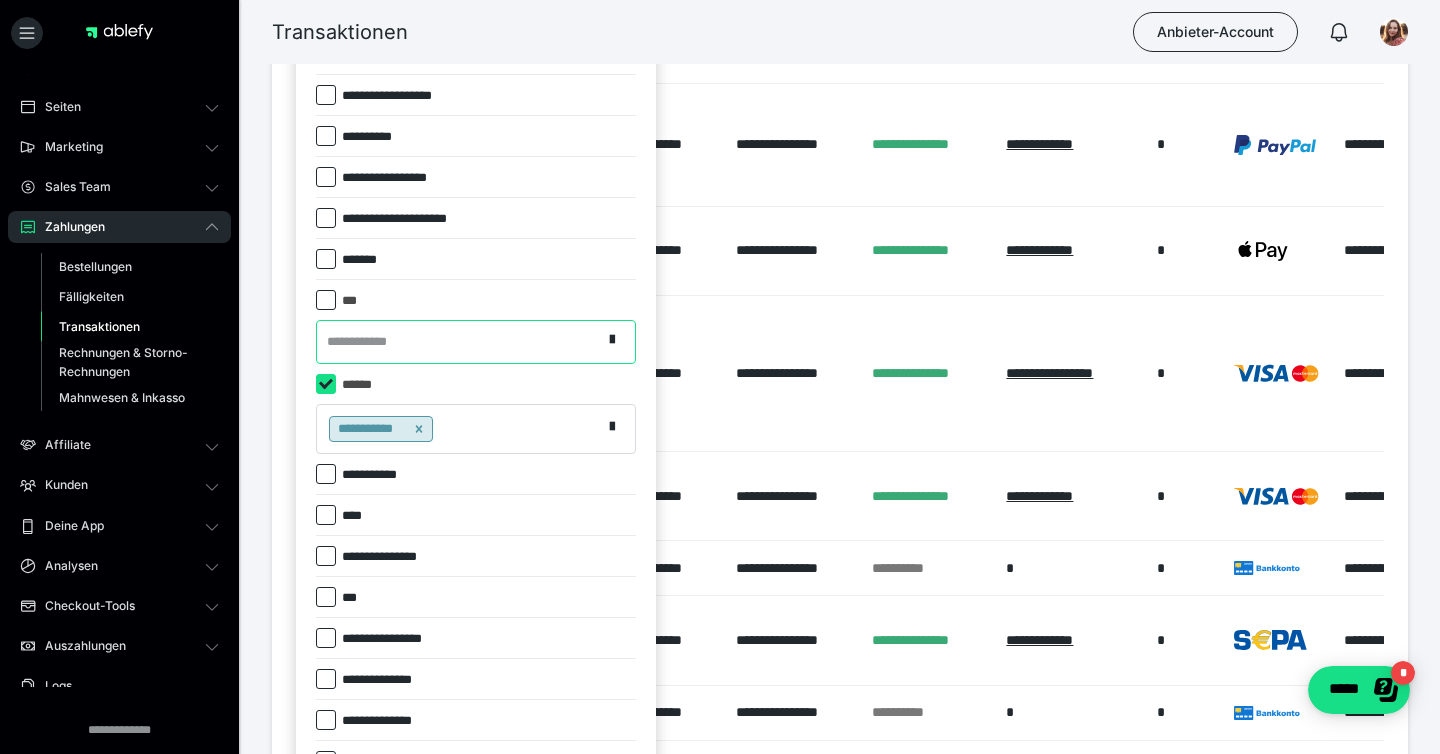 click on "**********" at bounding box center (459, 341) 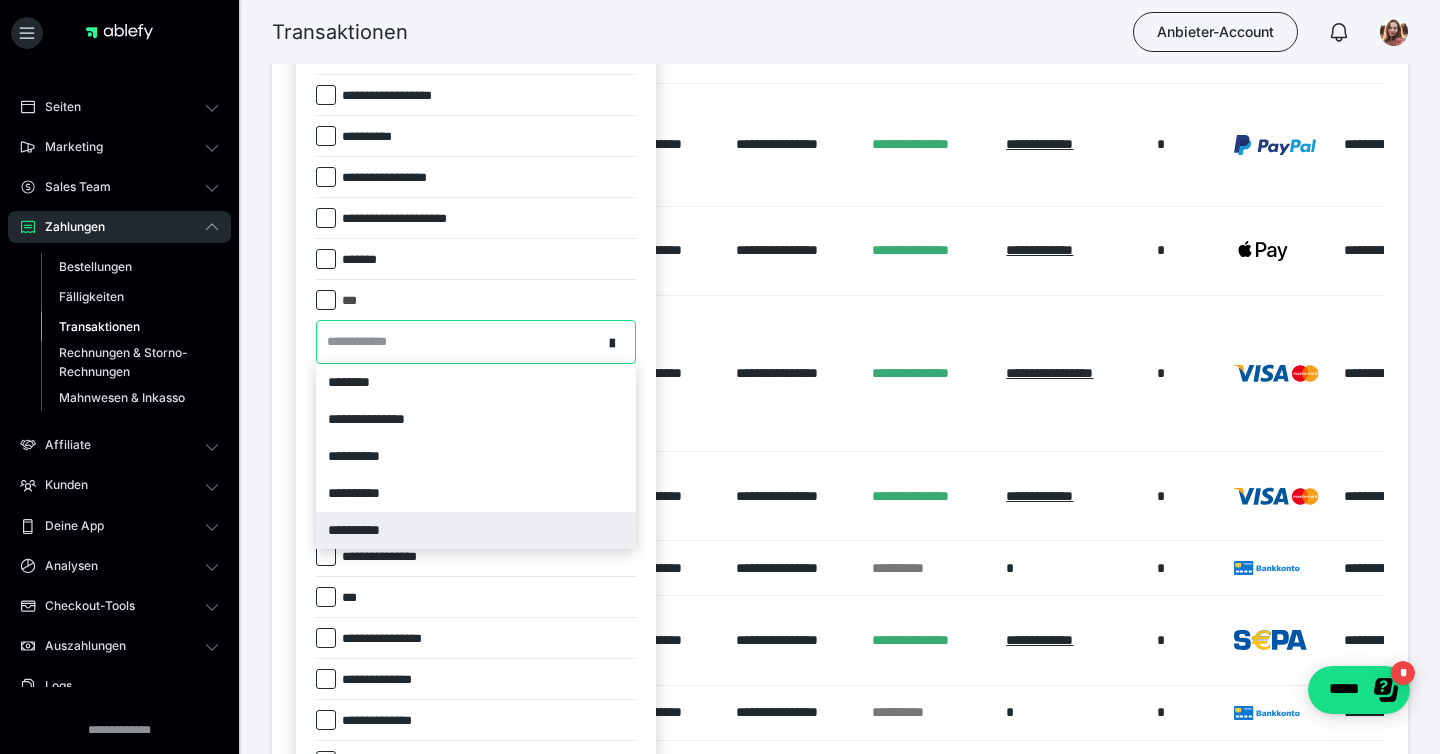 click on "**********" at bounding box center [476, 530] 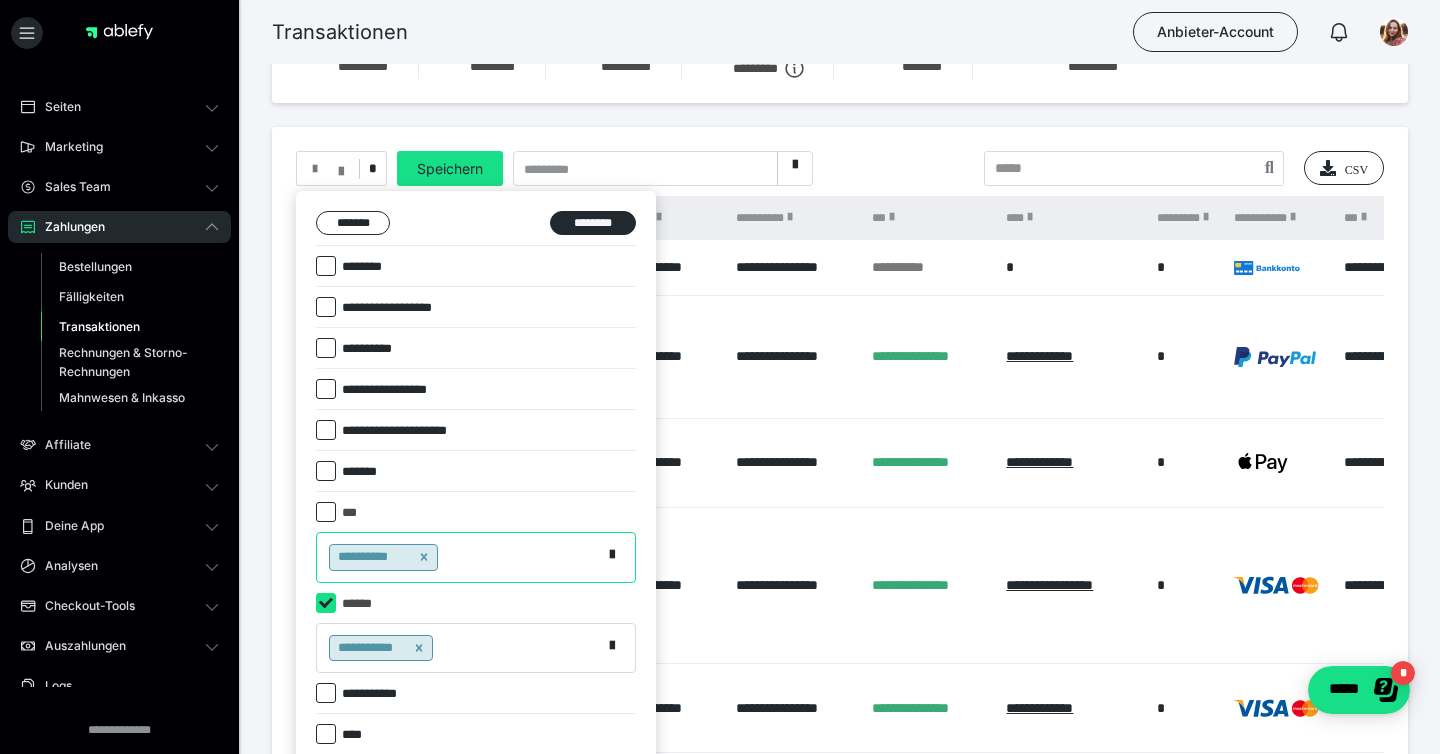 scroll, scrollTop: 0, scrollLeft: 0, axis: both 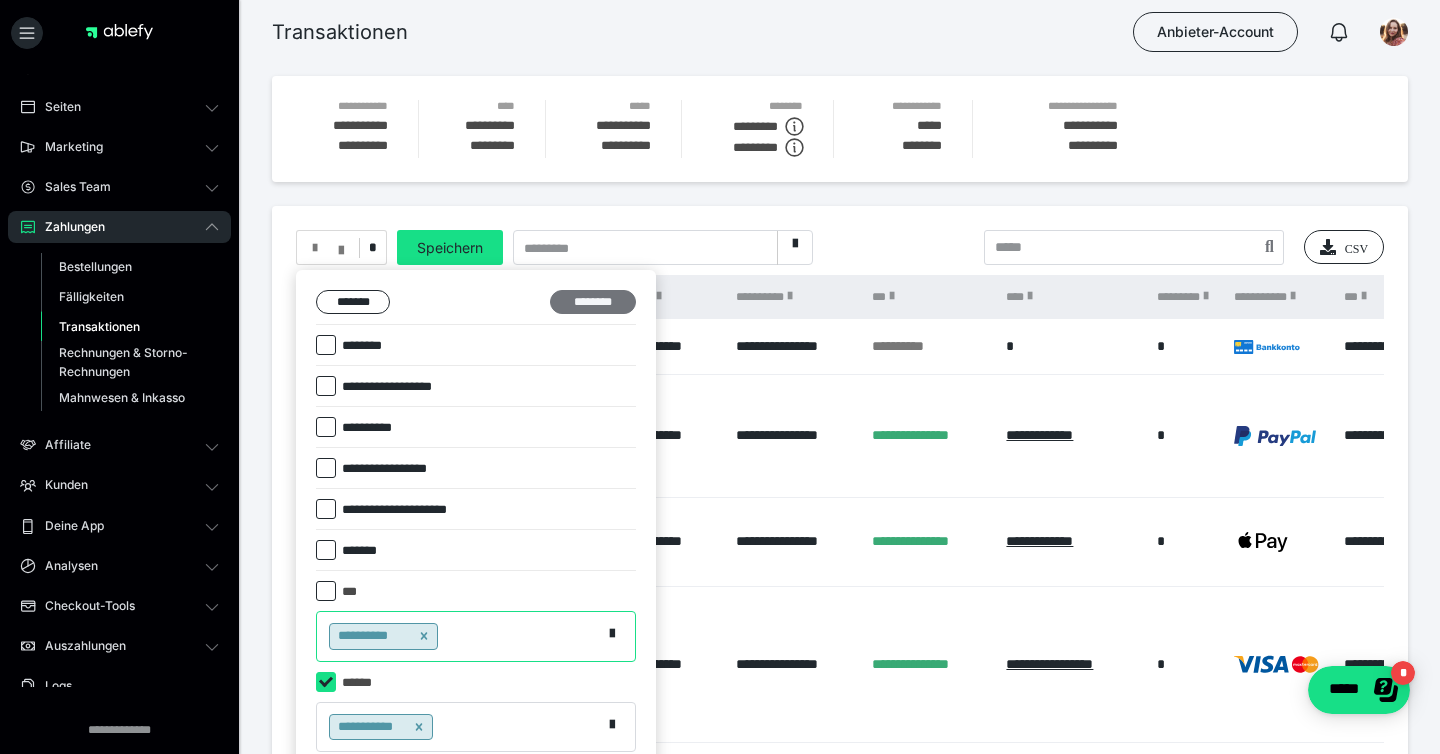 click on "********" at bounding box center [593, 302] 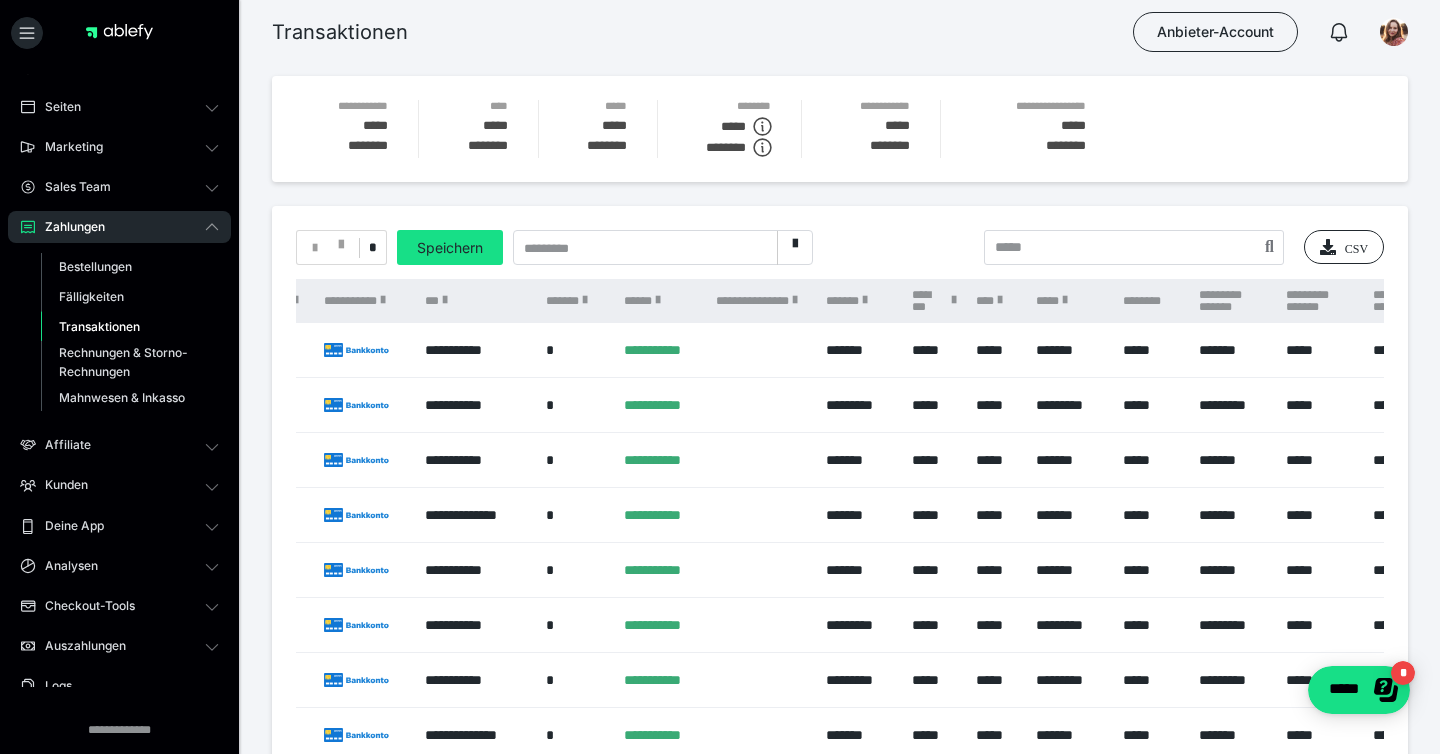 scroll, scrollTop: 0, scrollLeft: 1363, axis: horizontal 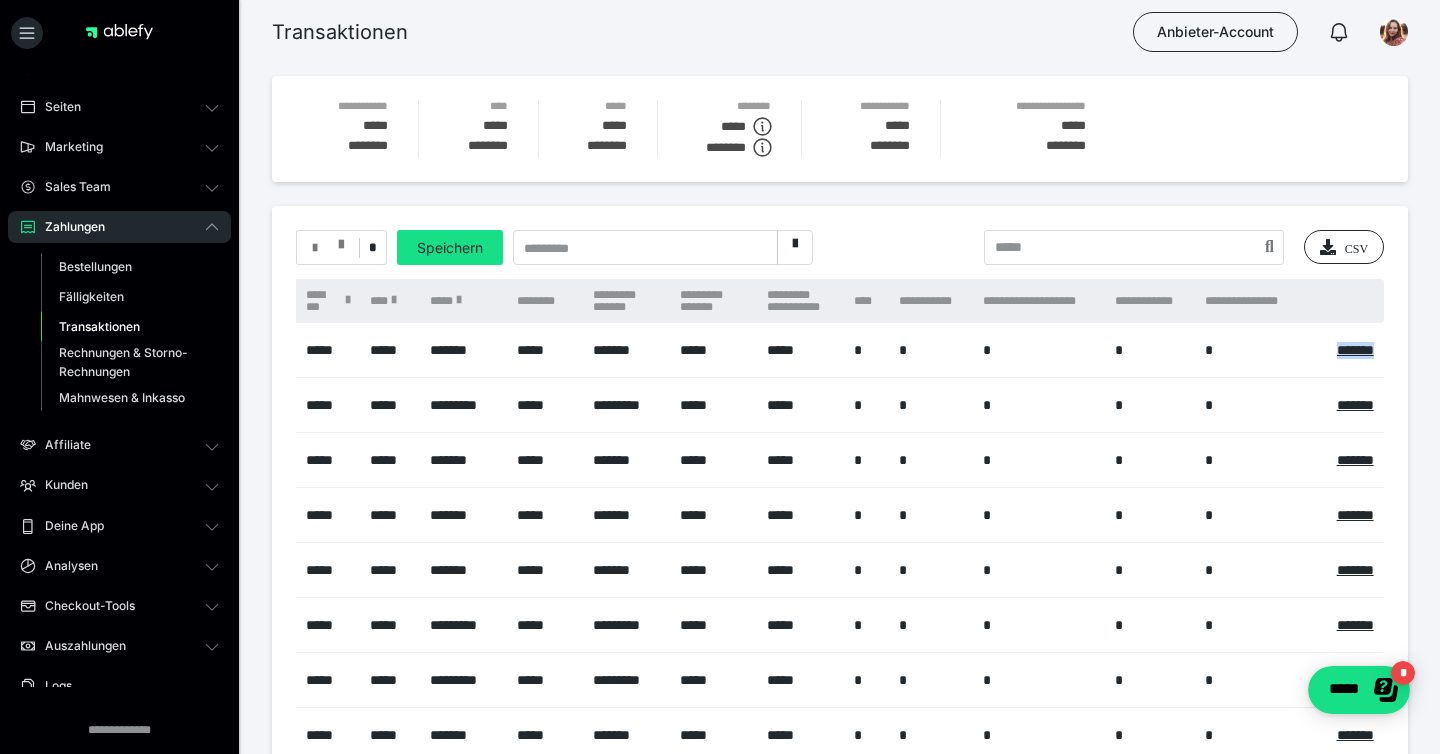 click at bounding box center [328, 248] 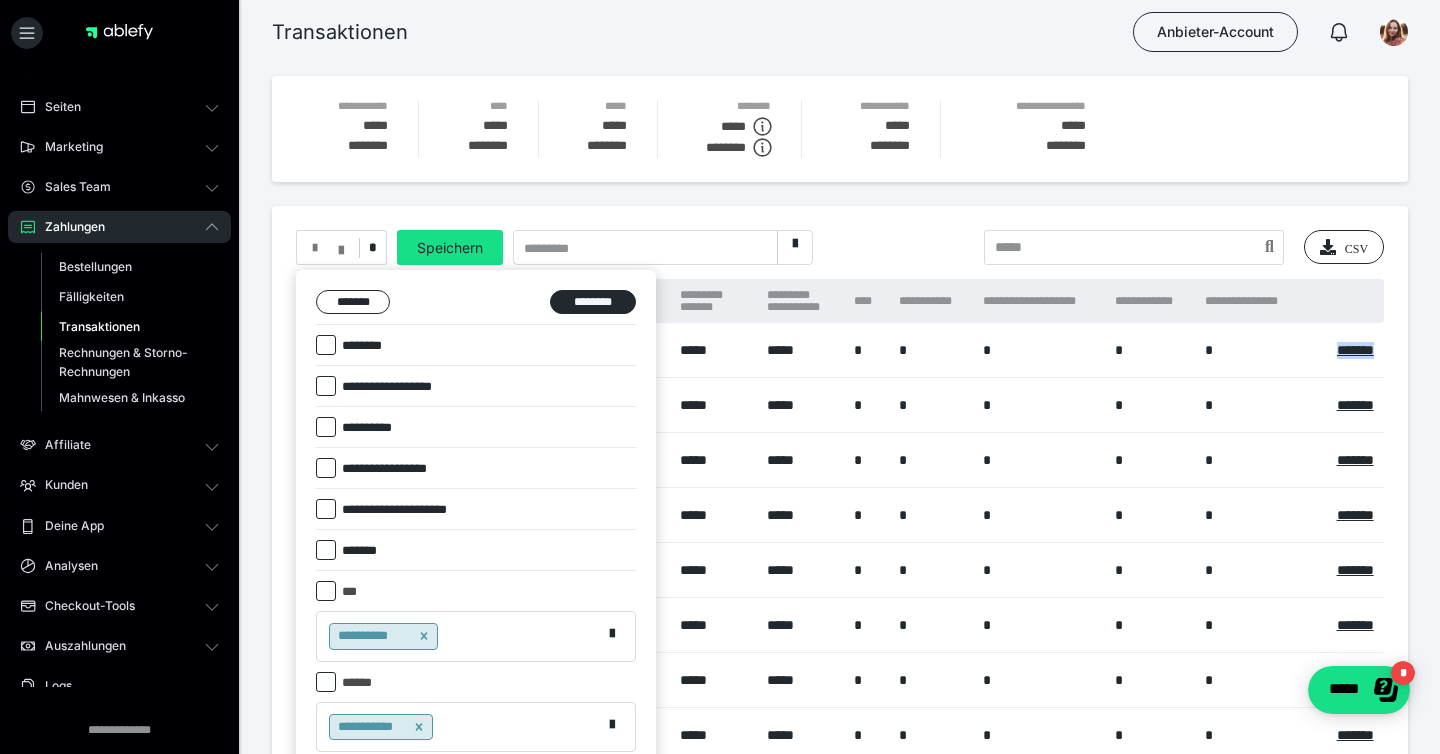click at bounding box center [326, 591] 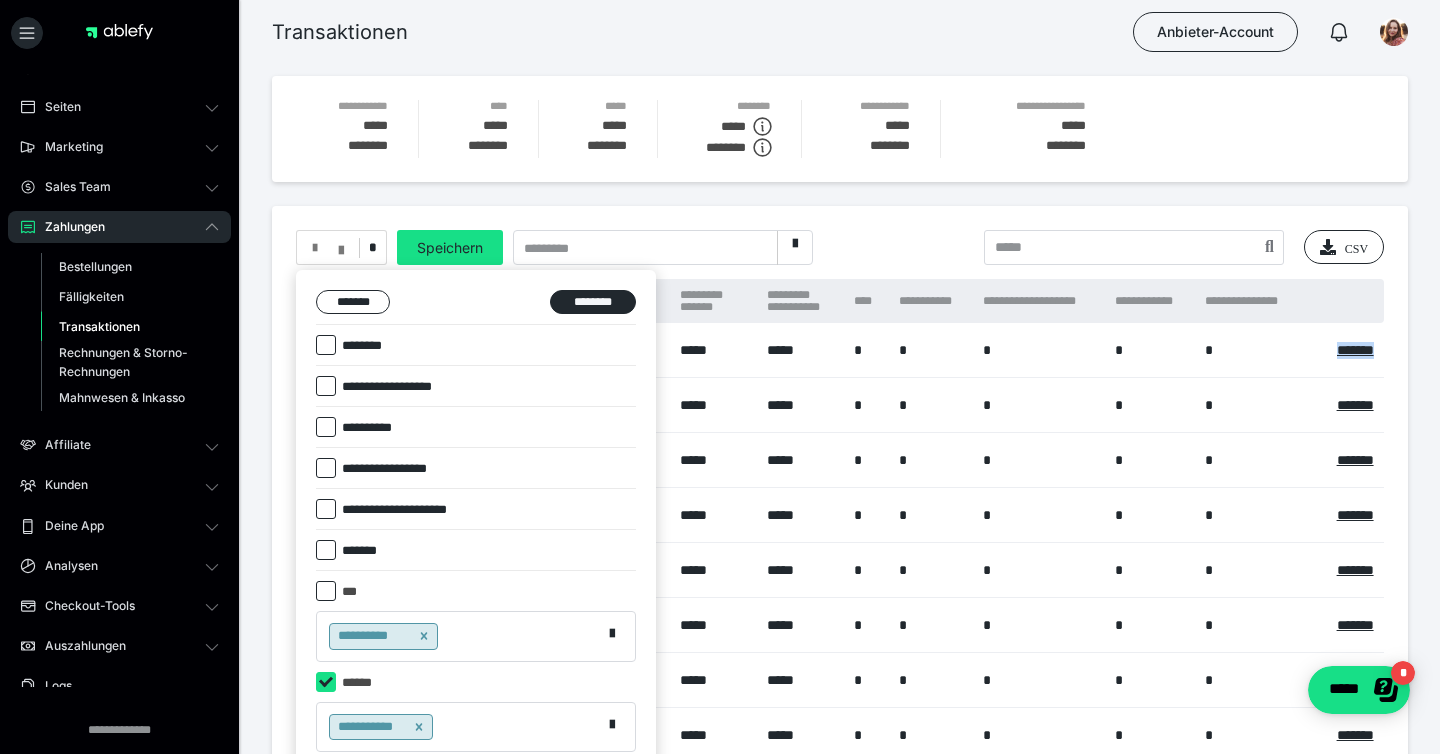 checkbox on "*****" 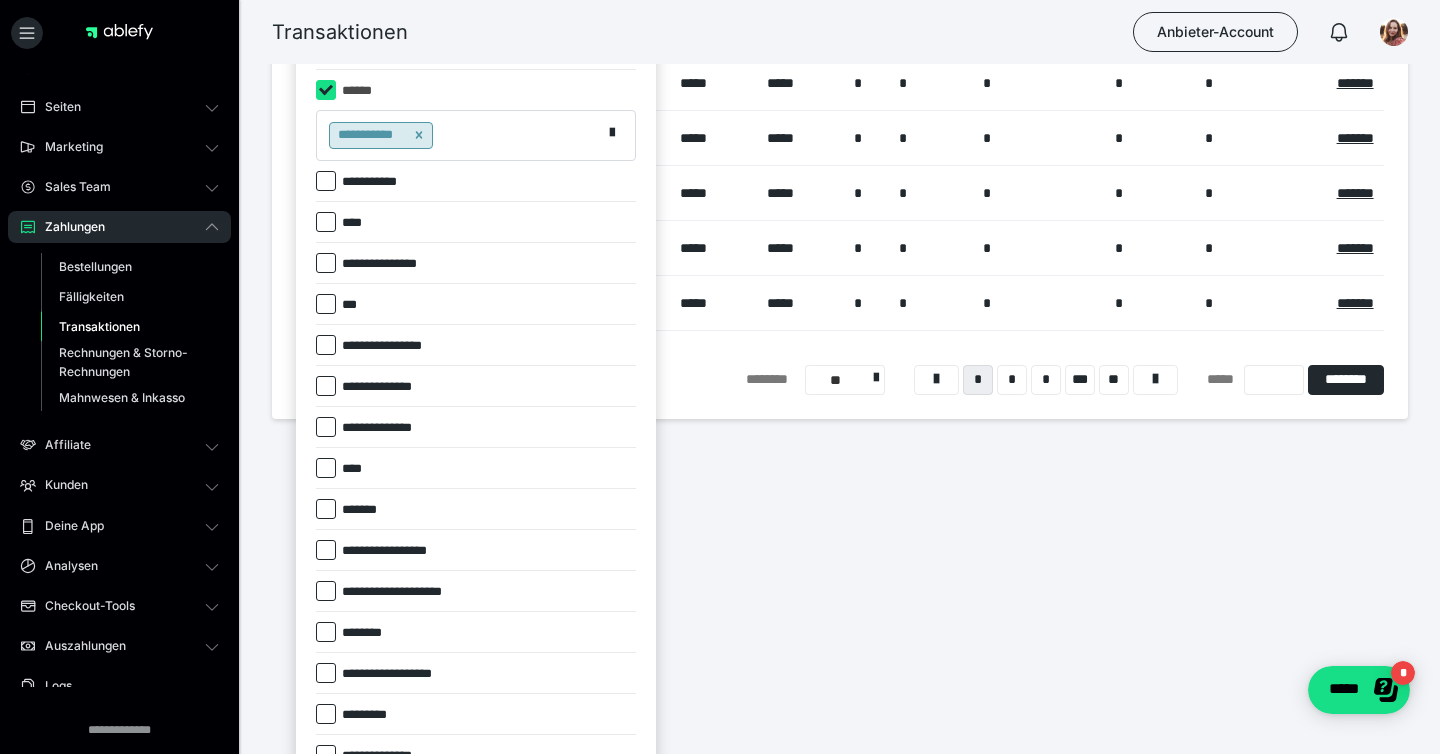 scroll, scrollTop: 554, scrollLeft: 0, axis: vertical 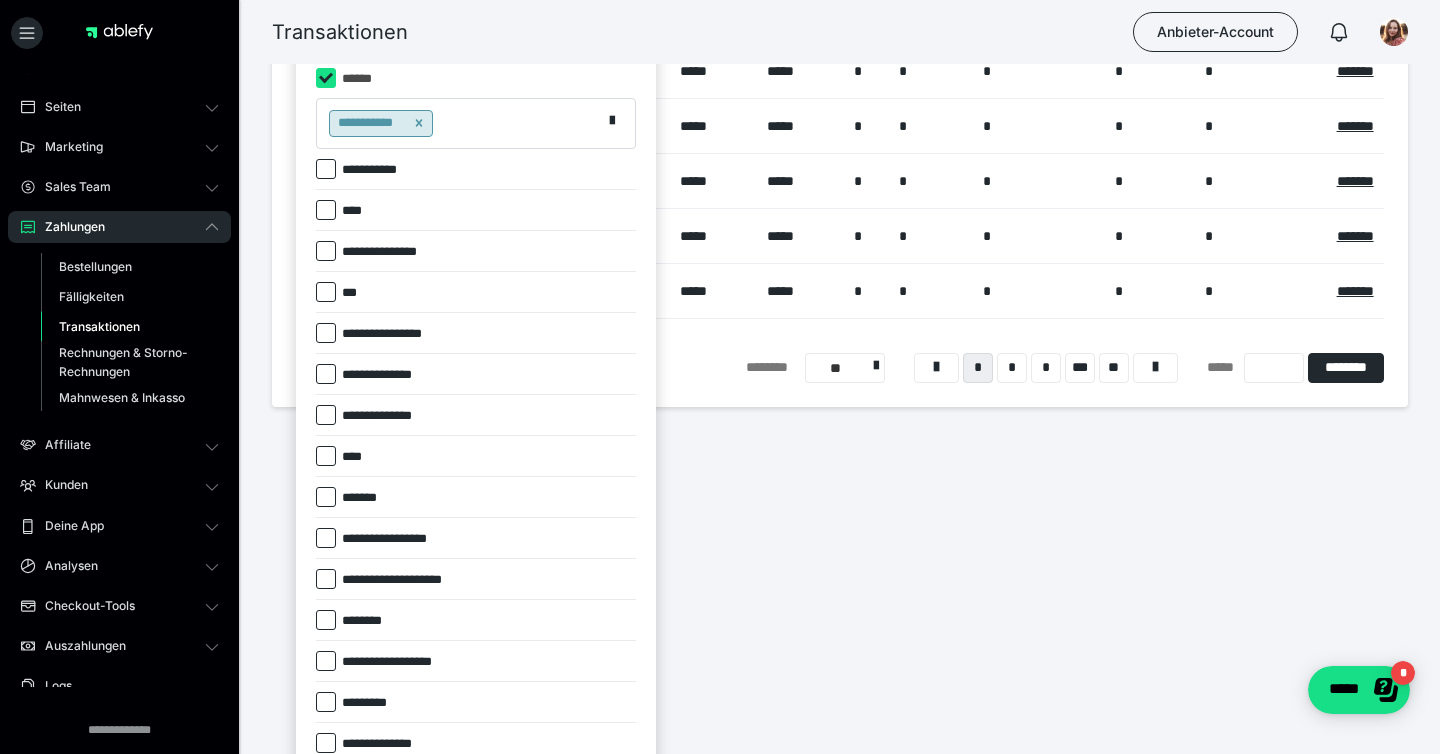 click on "**********" at bounding box center (391, 416) 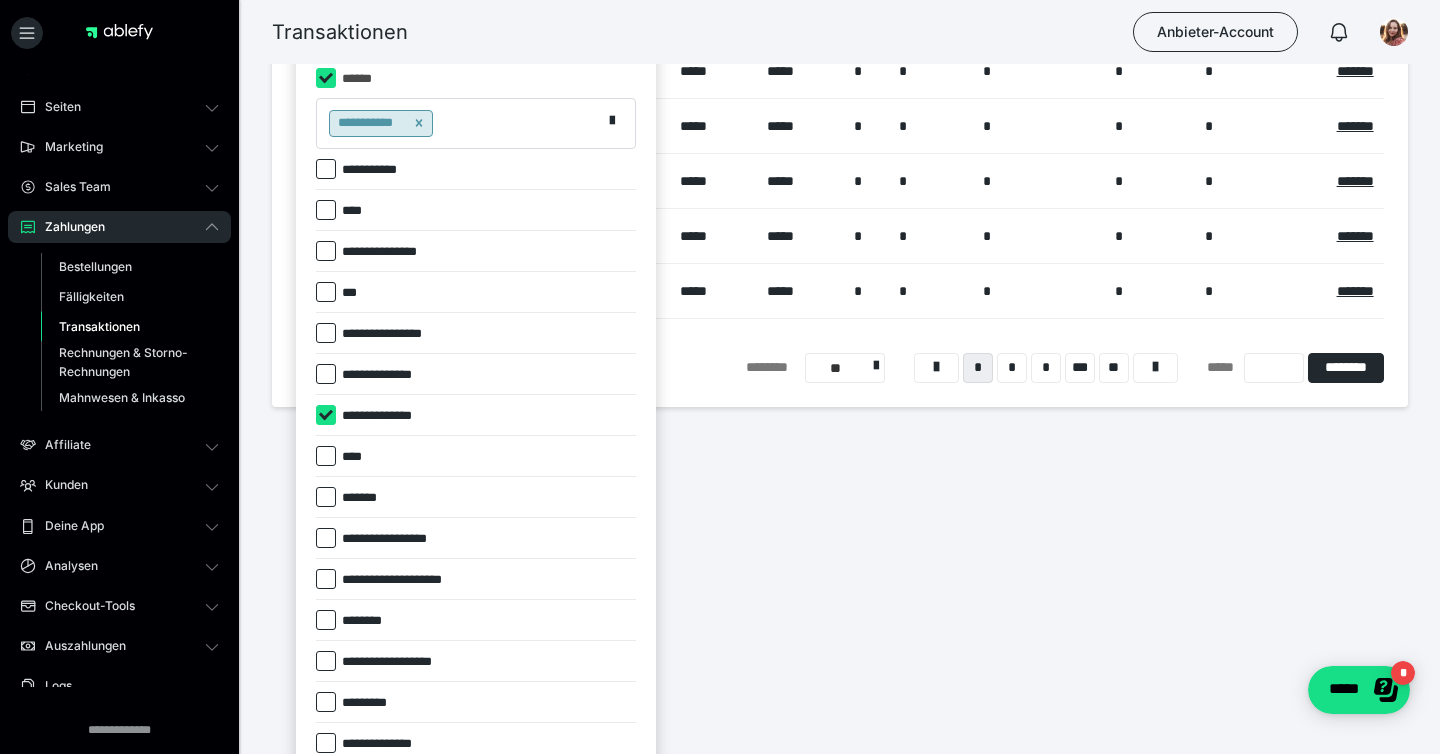 checkbox on "****" 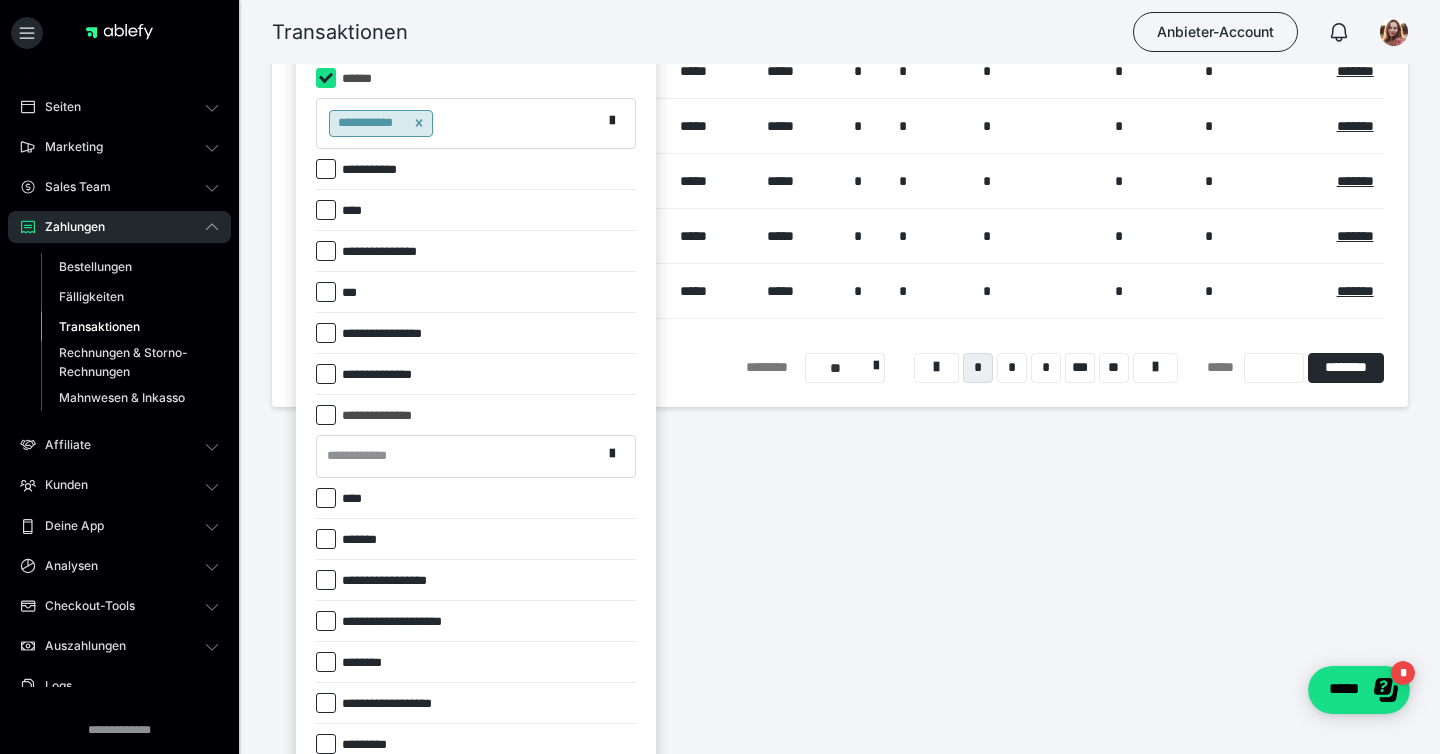 click on "**********" at bounding box center (363, 456) 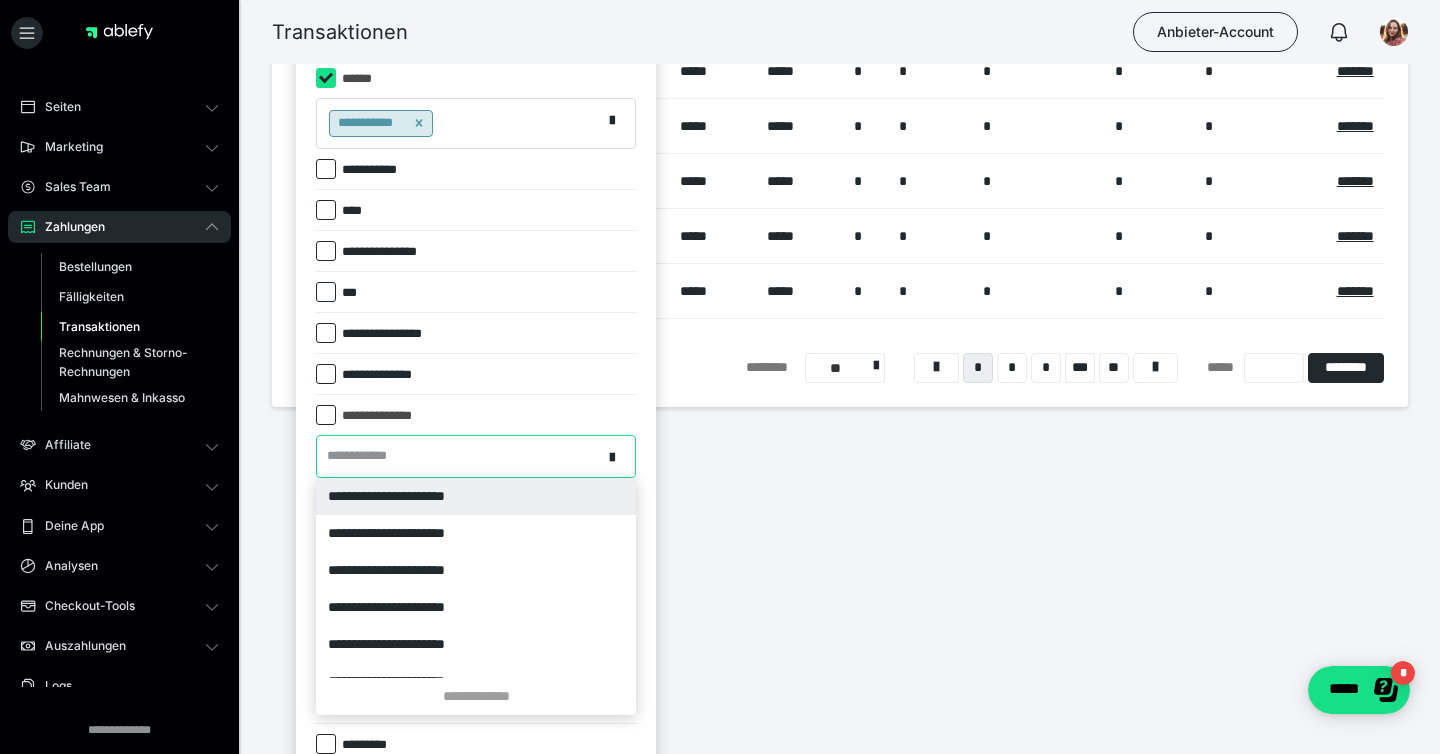 click on "**********" at bounding box center [476, 496] 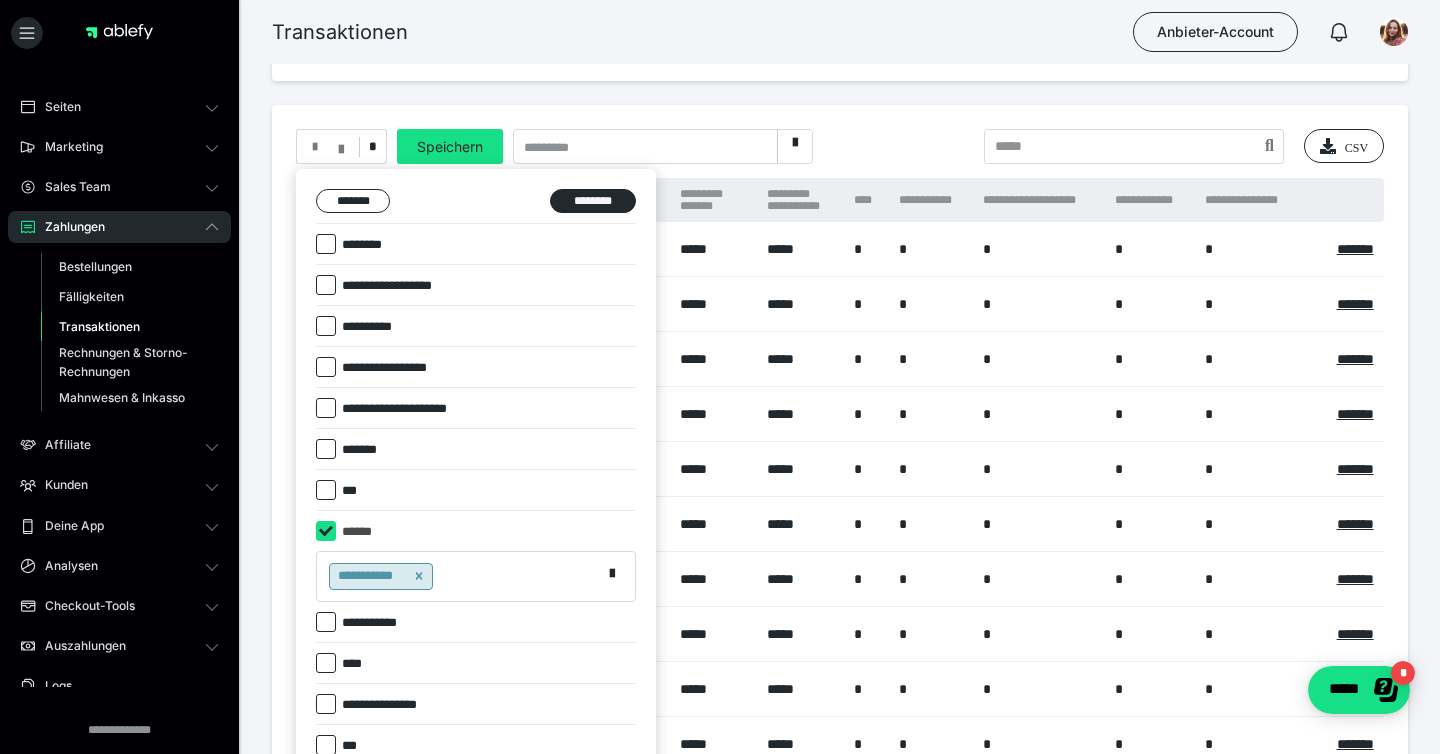 scroll, scrollTop: 0, scrollLeft: 0, axis: both 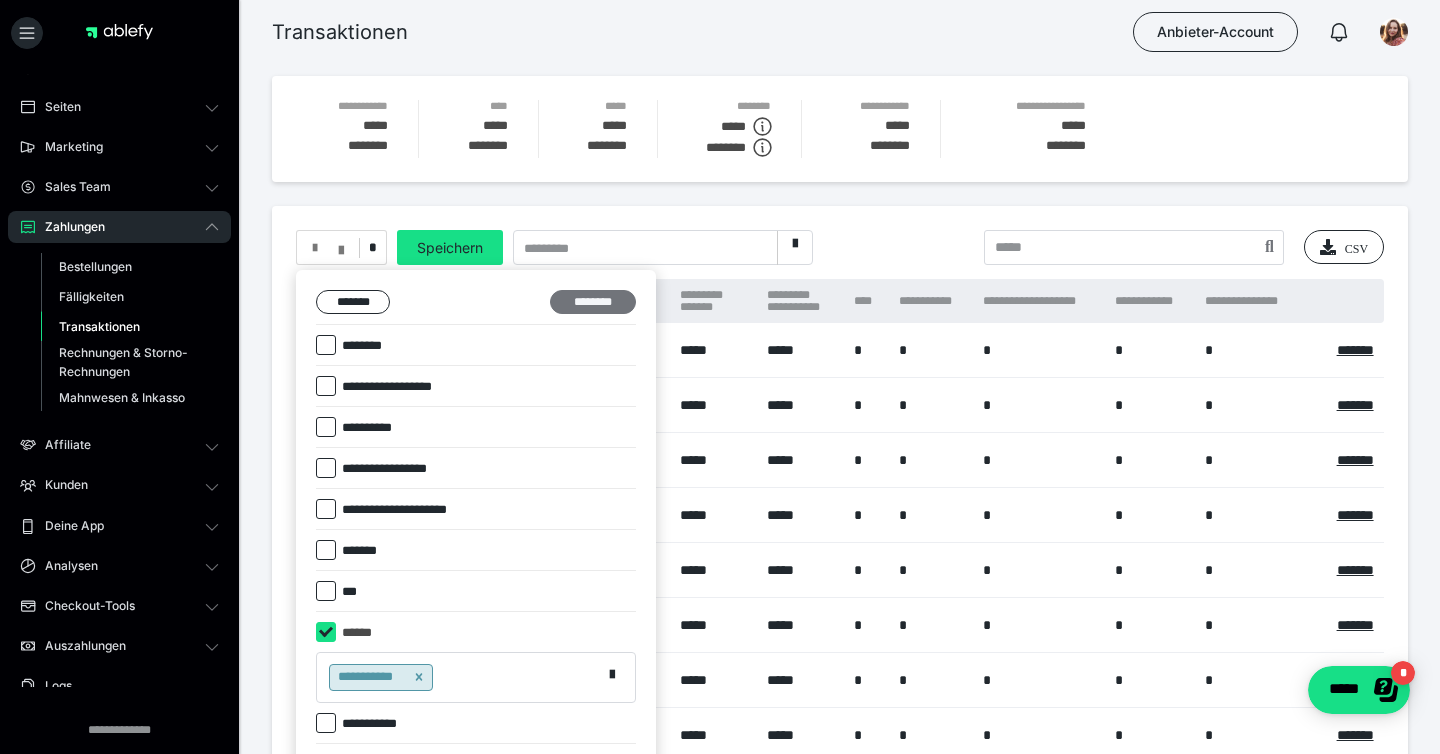 click on "********" at bounding box center [593, 302] 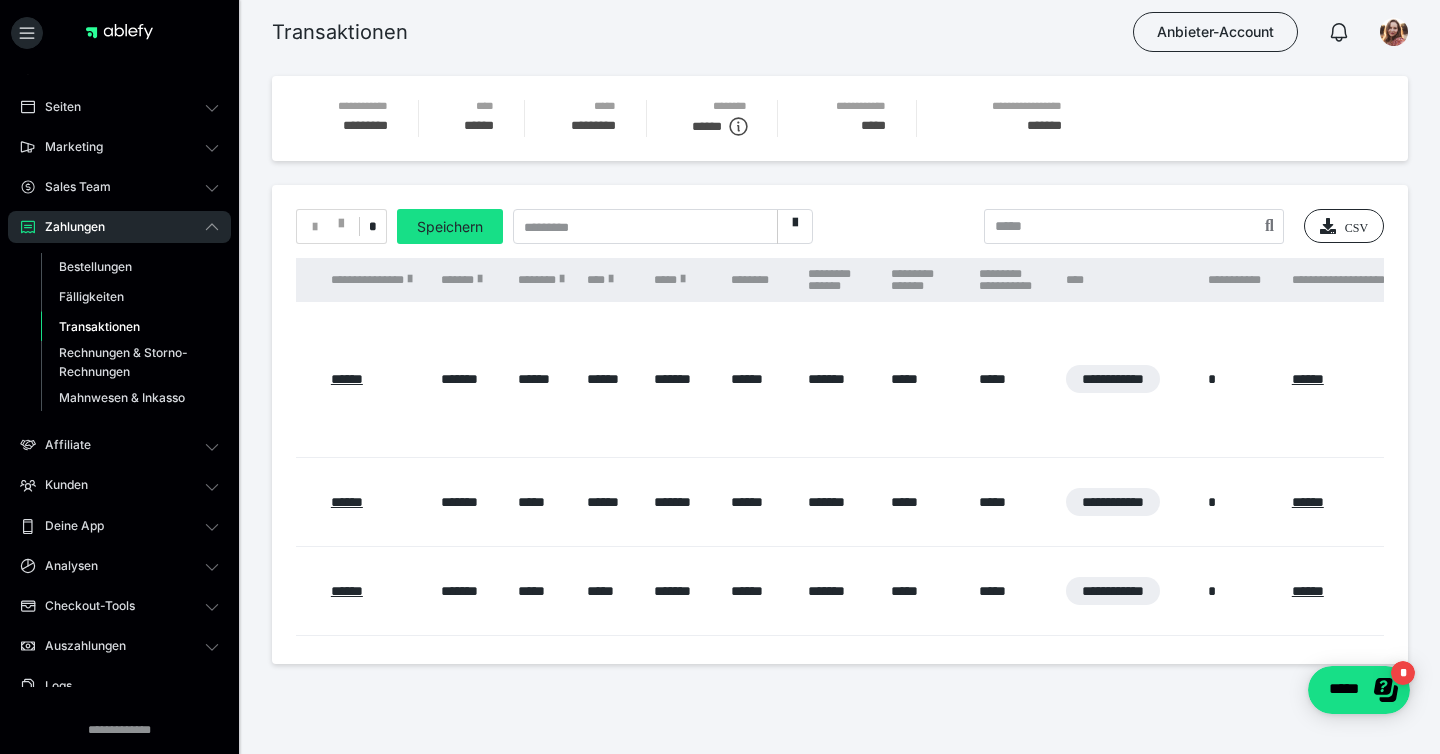 scroll, scrollTop: 0, scrollLeft: 1679, axis: horizontal 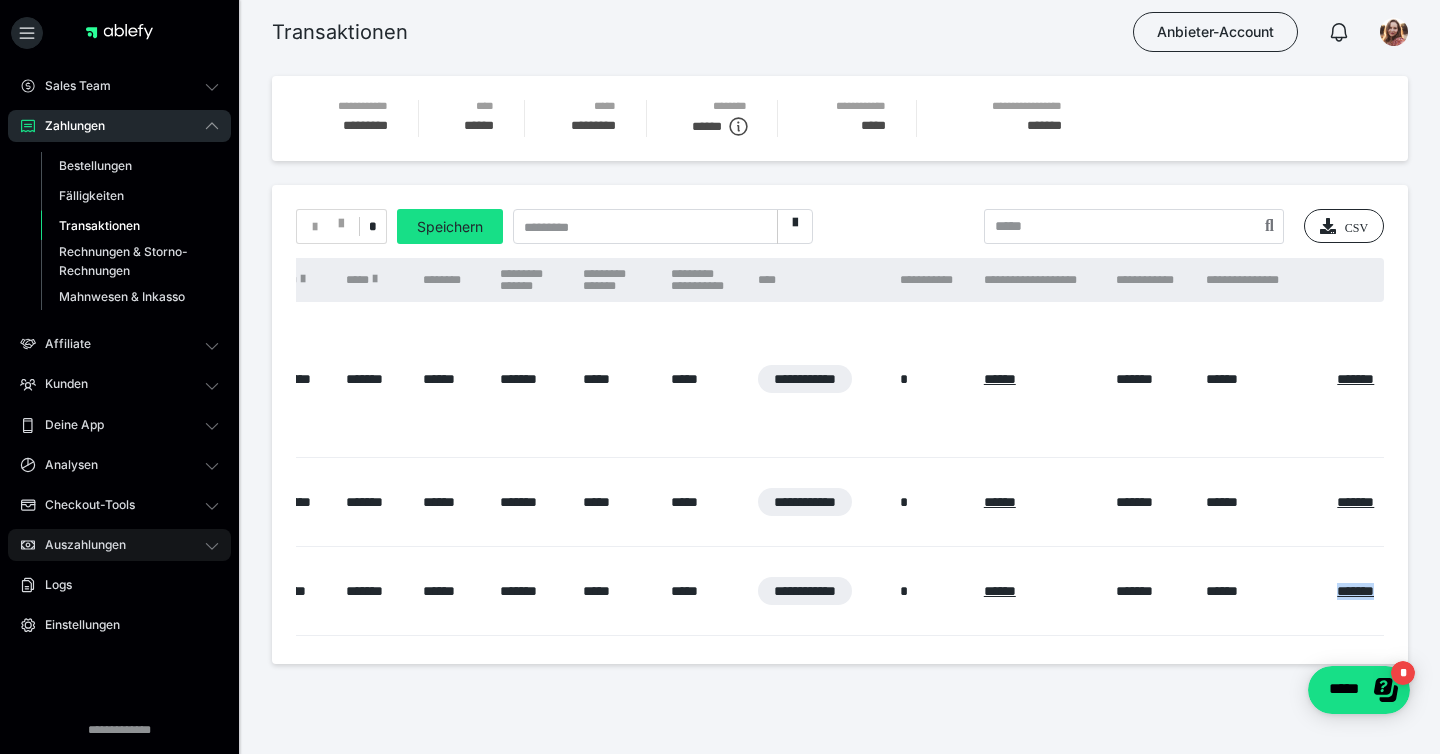 click on "Auszahlungen" at bounding box center [78, 545] 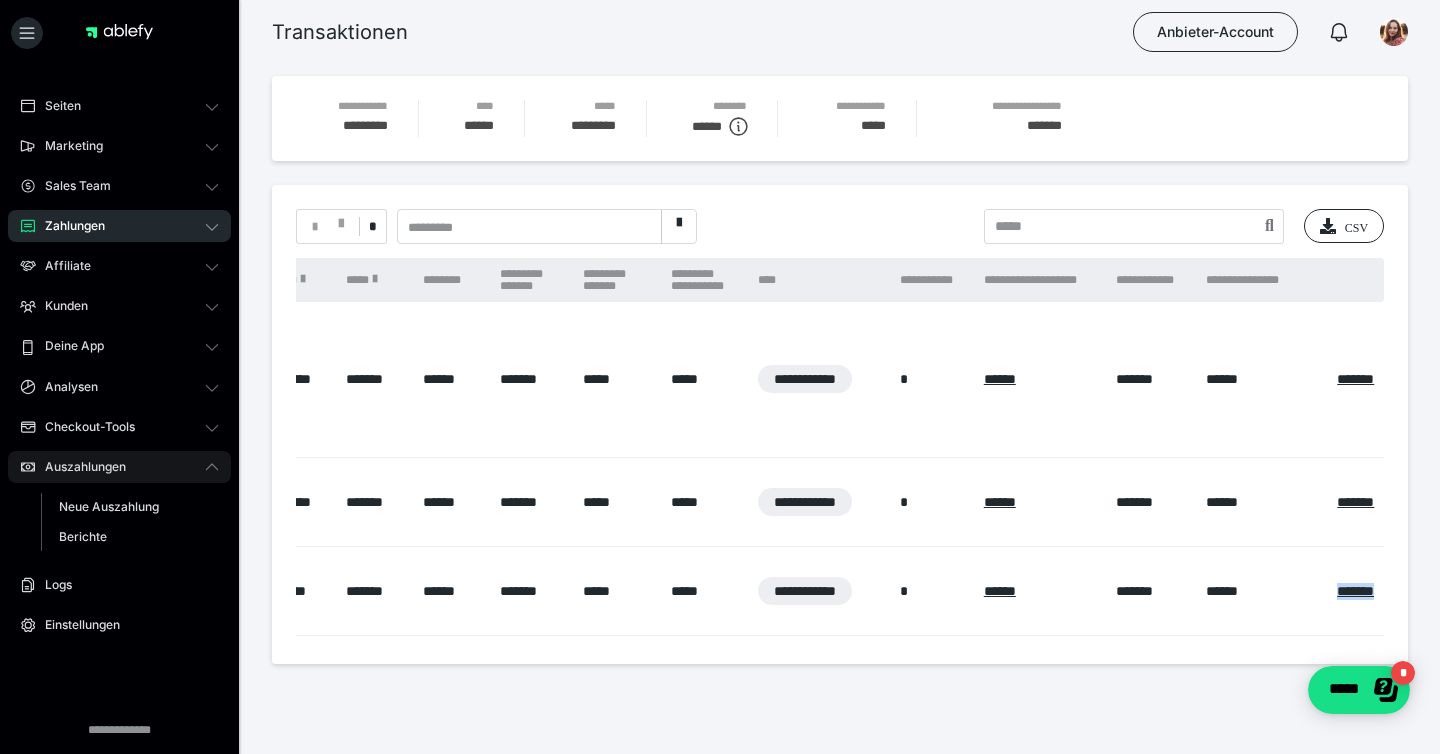 scroll, scrollTop: 63, scrollLeft: 0, axis: vertical 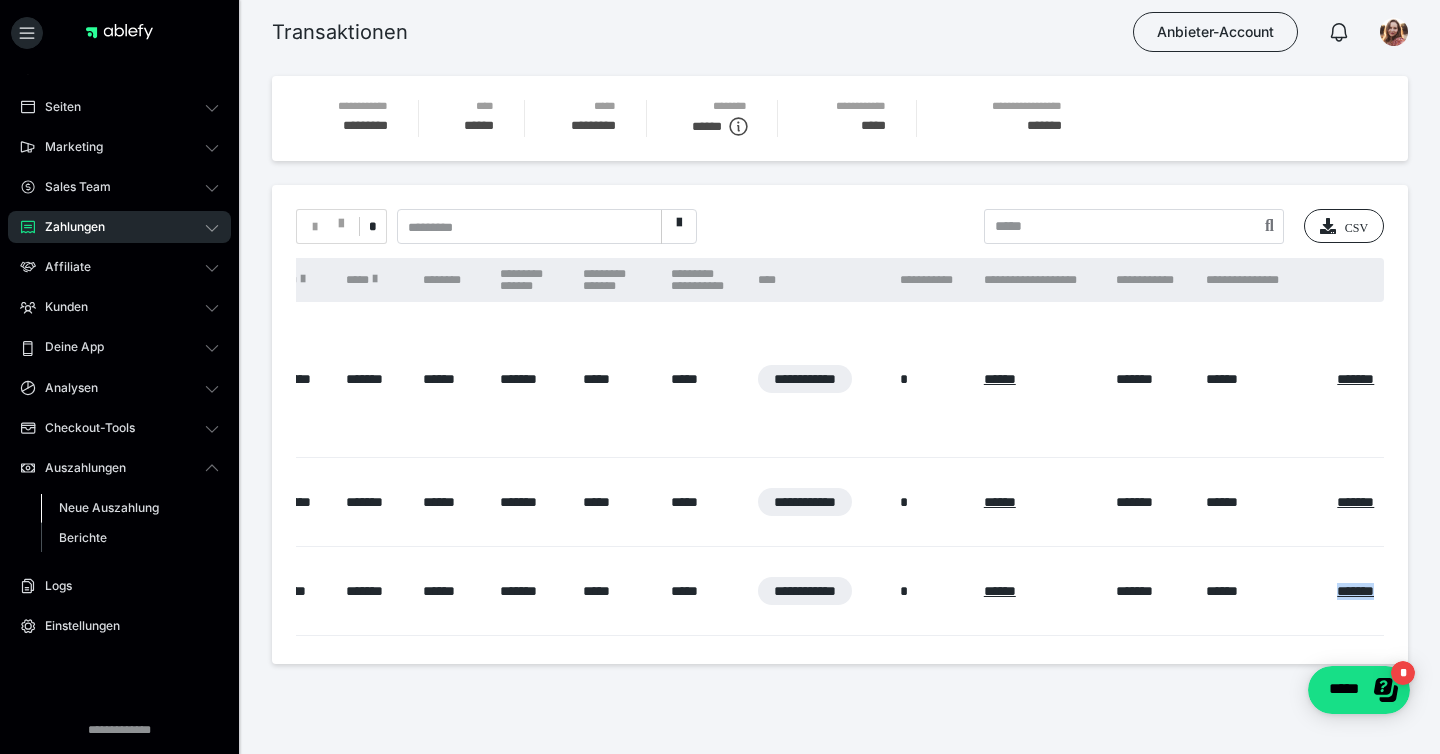 click on "Neue Auszahlung" at bounding box center [109, 507] 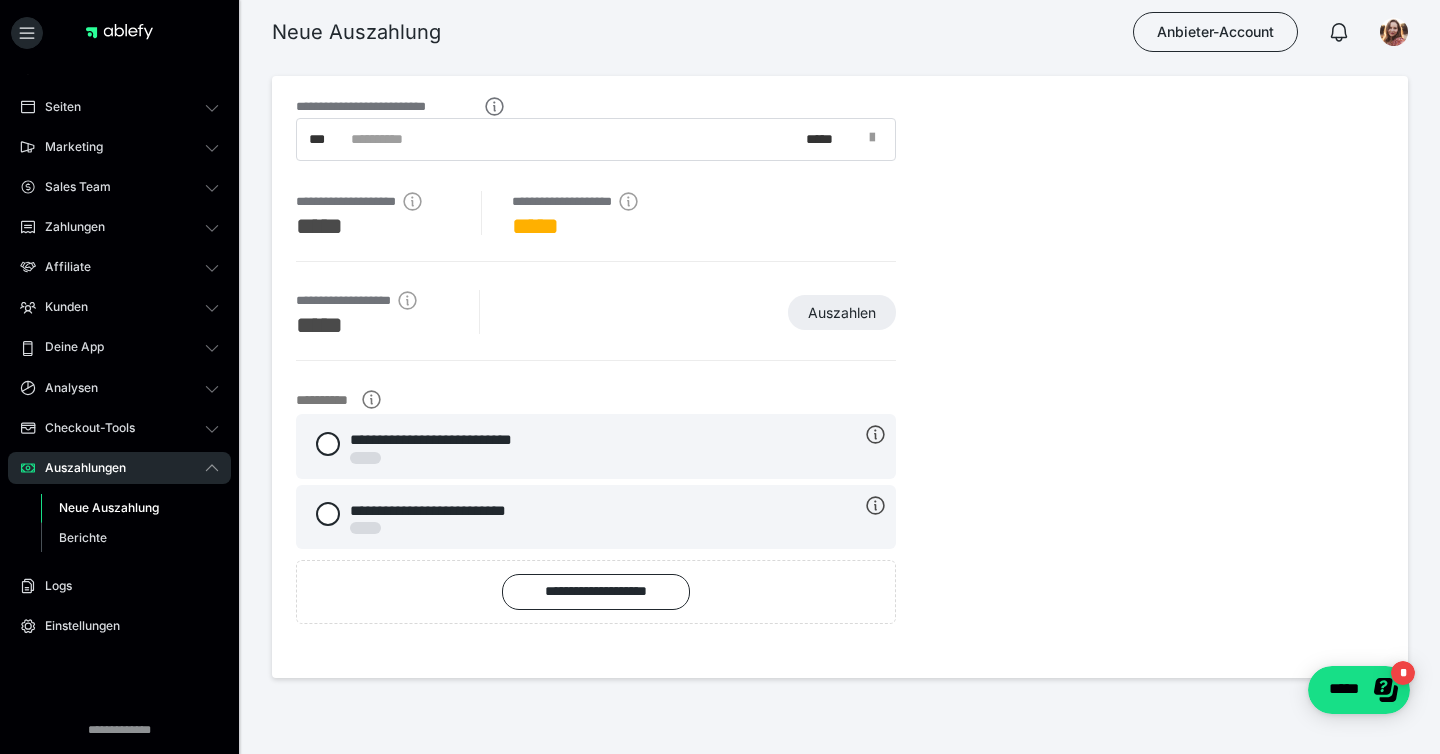 click at bounding box center [872, 138] 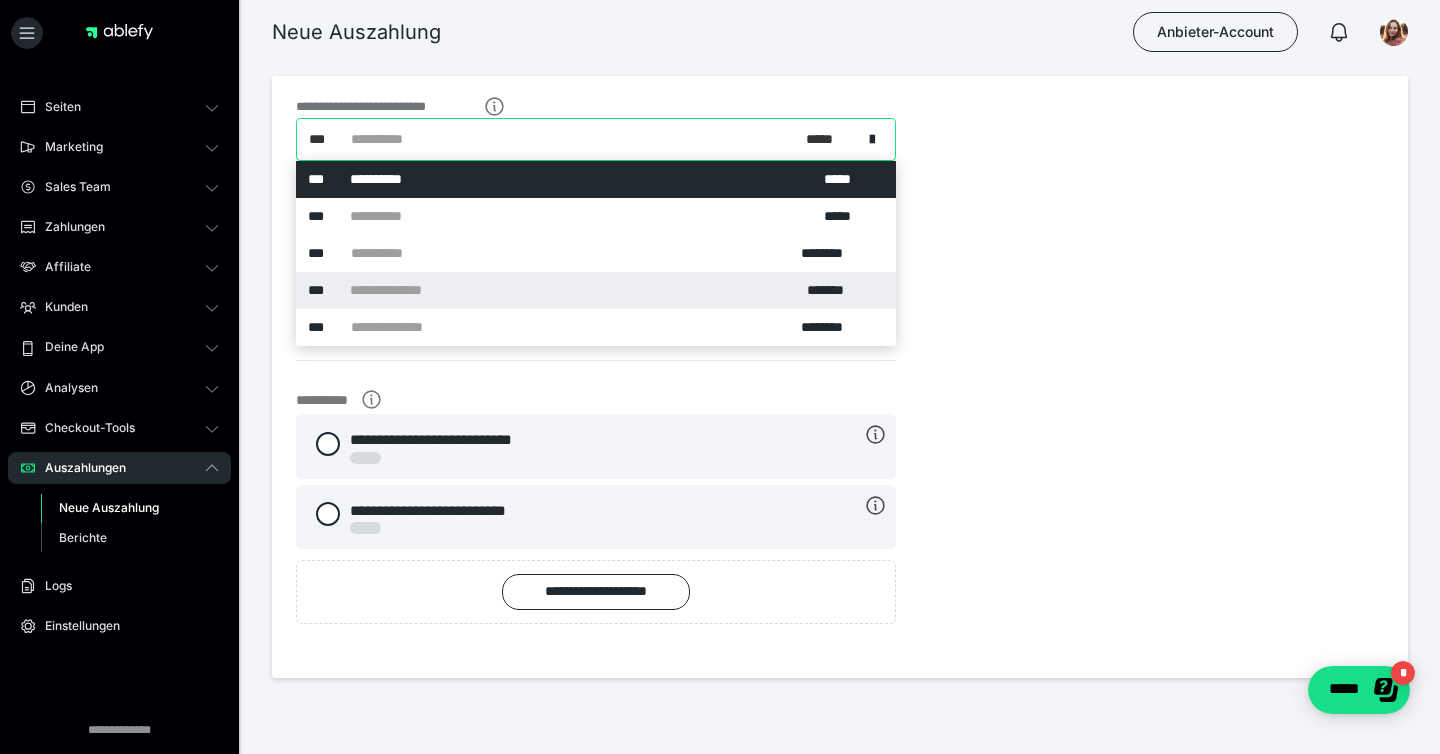 click on "*******" at bounding box center (835, 290) 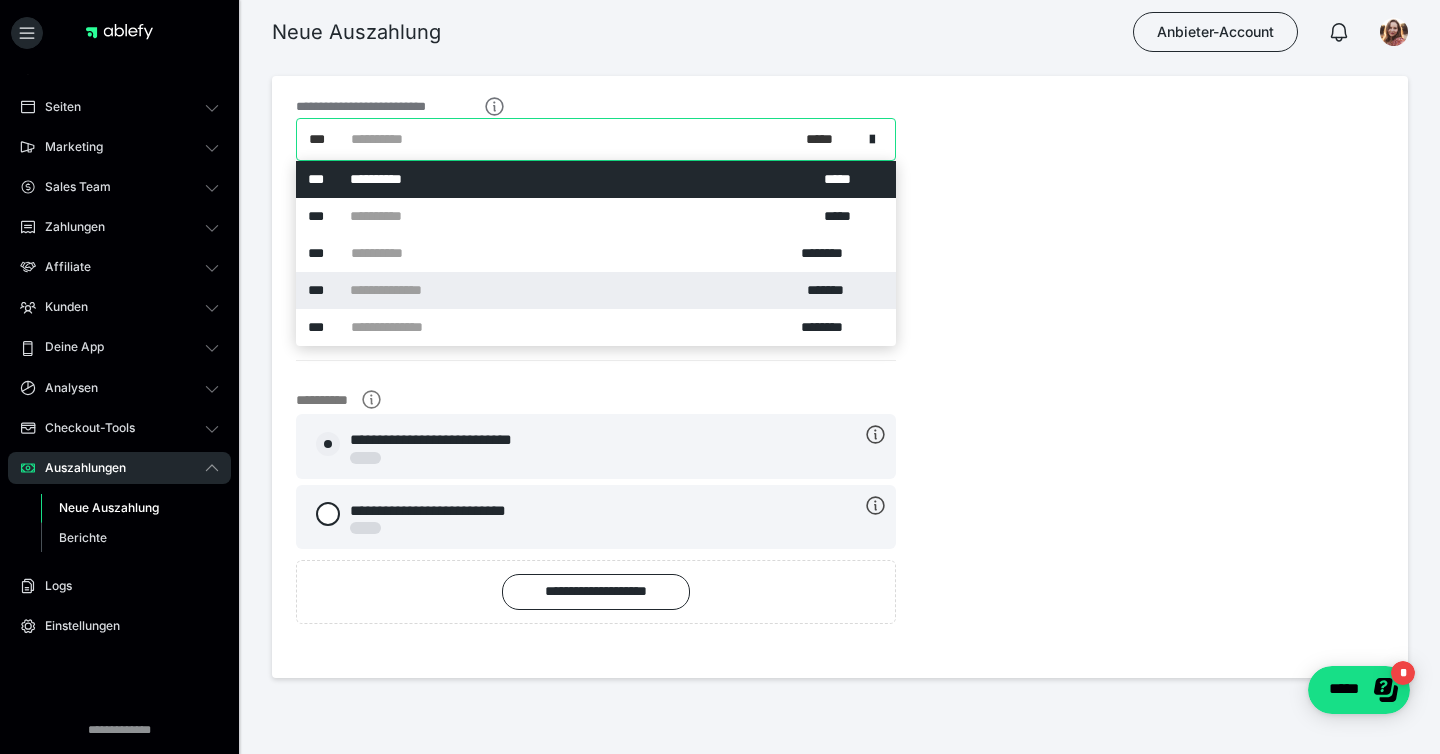 radio on "****" 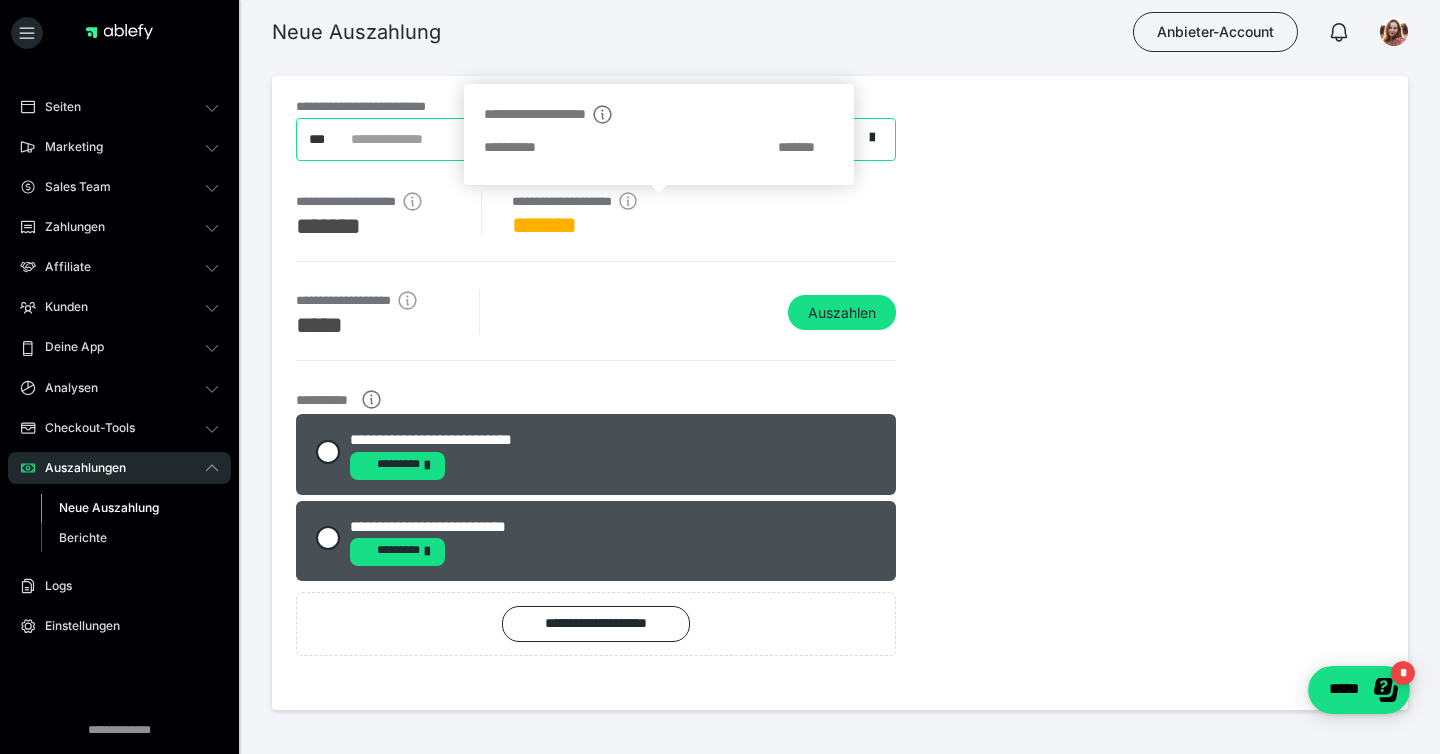click 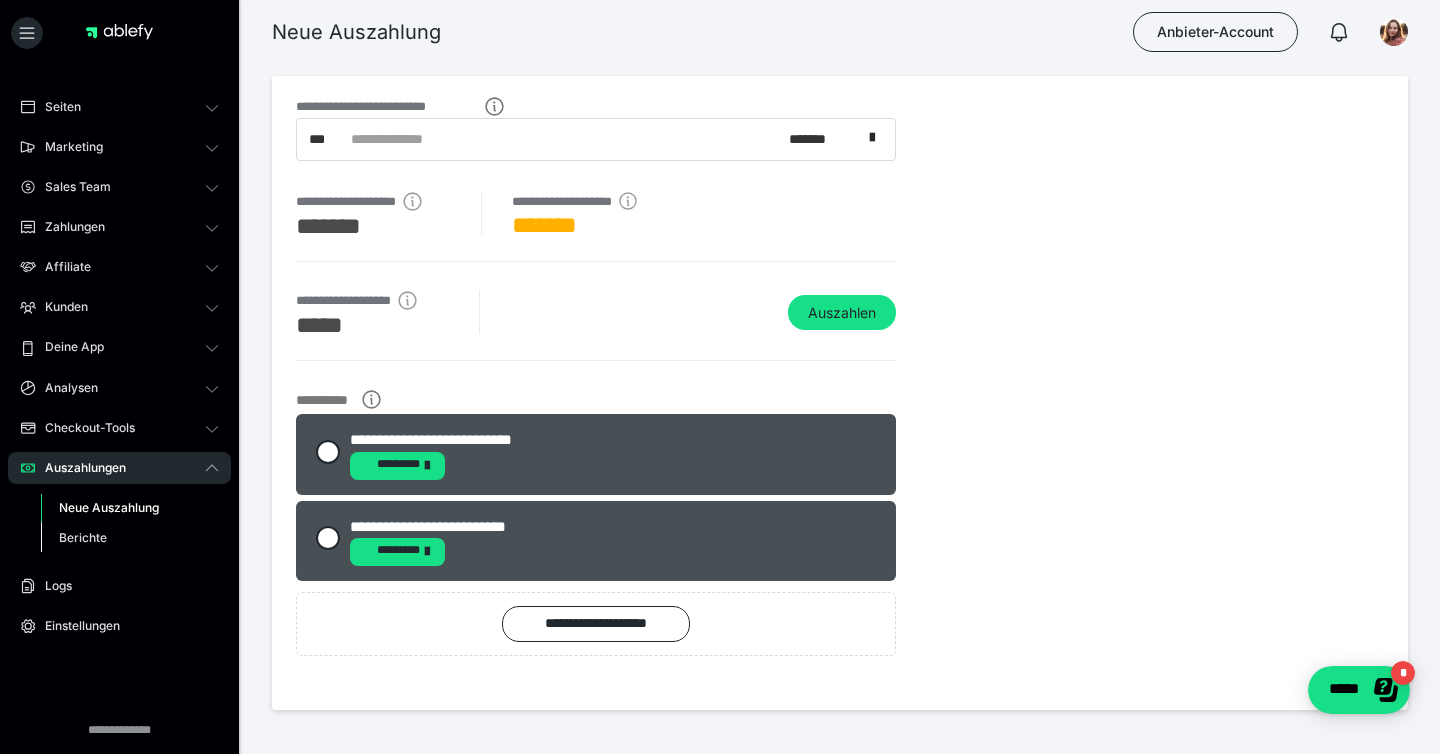 scroll, scrollTop: 80, scrollLeft: 0, axis: vertical 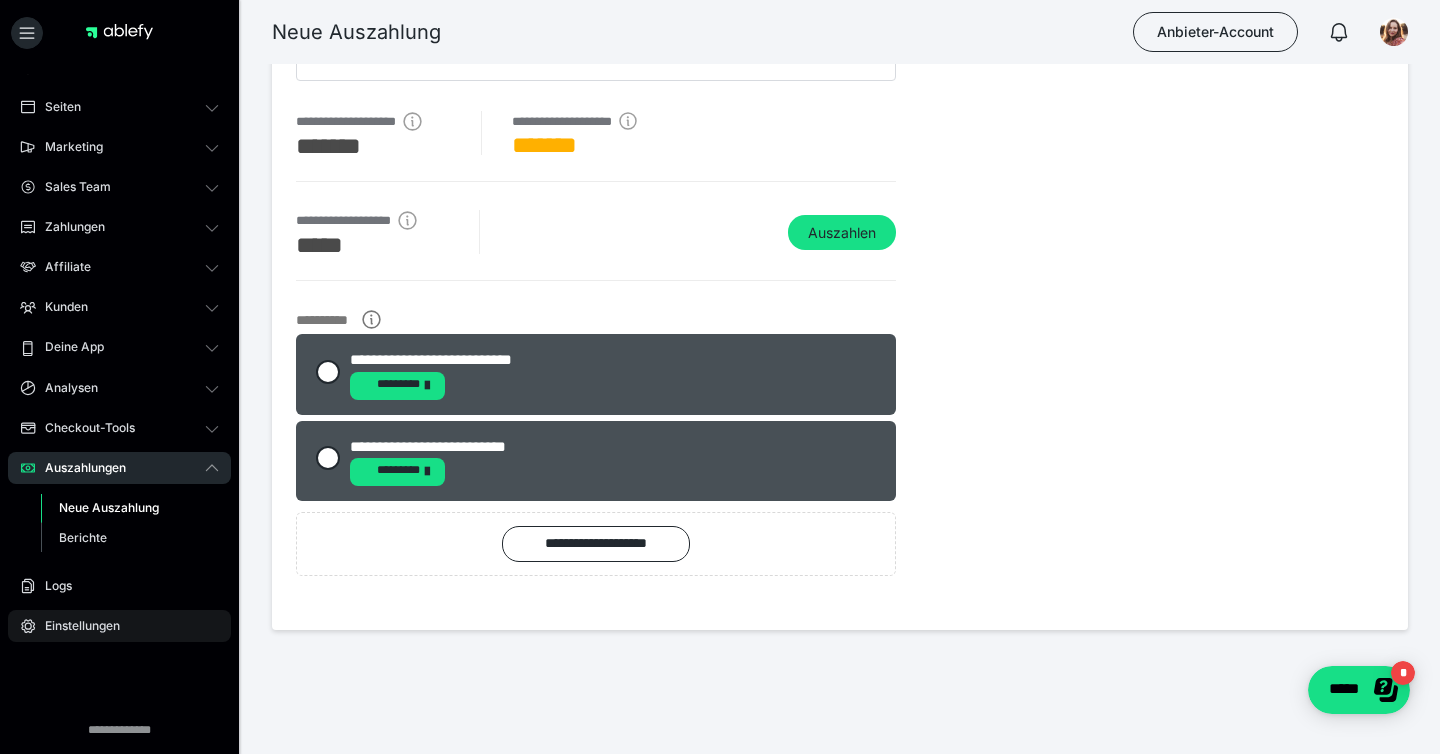click on "Einstellungen" at bounding box center [75, 626] 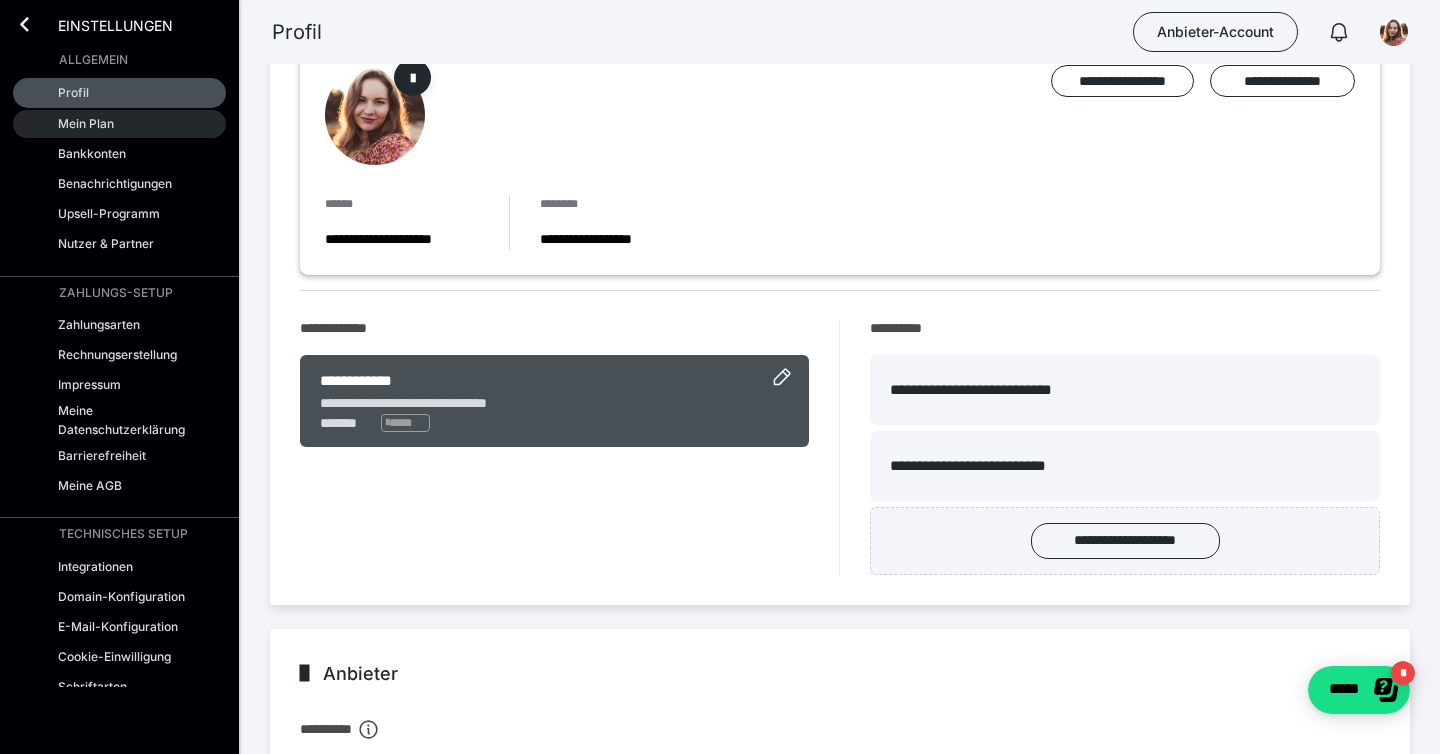 click on "Mein Plan" at bounding box center [86, 123] 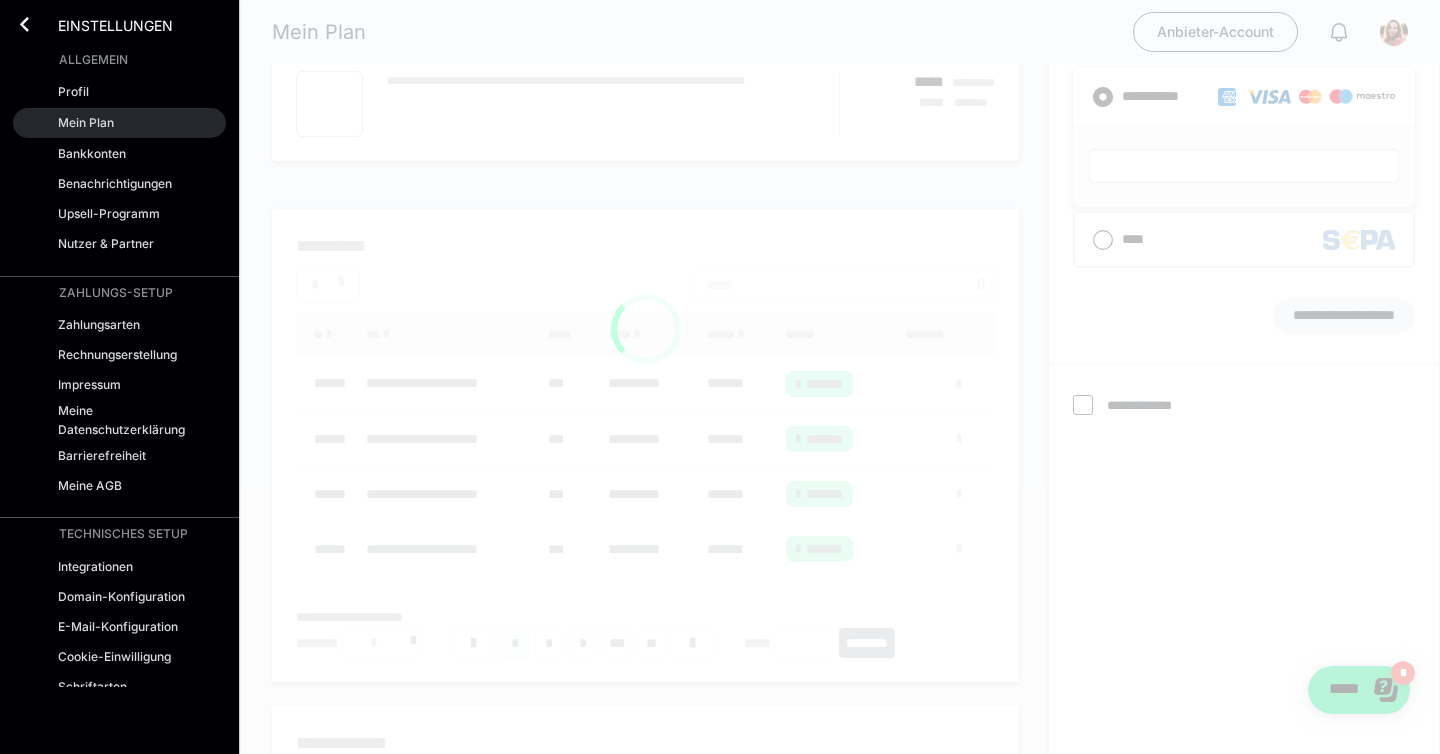 scroll, scrollTop: 0, scrollLeft: 0, axis: both 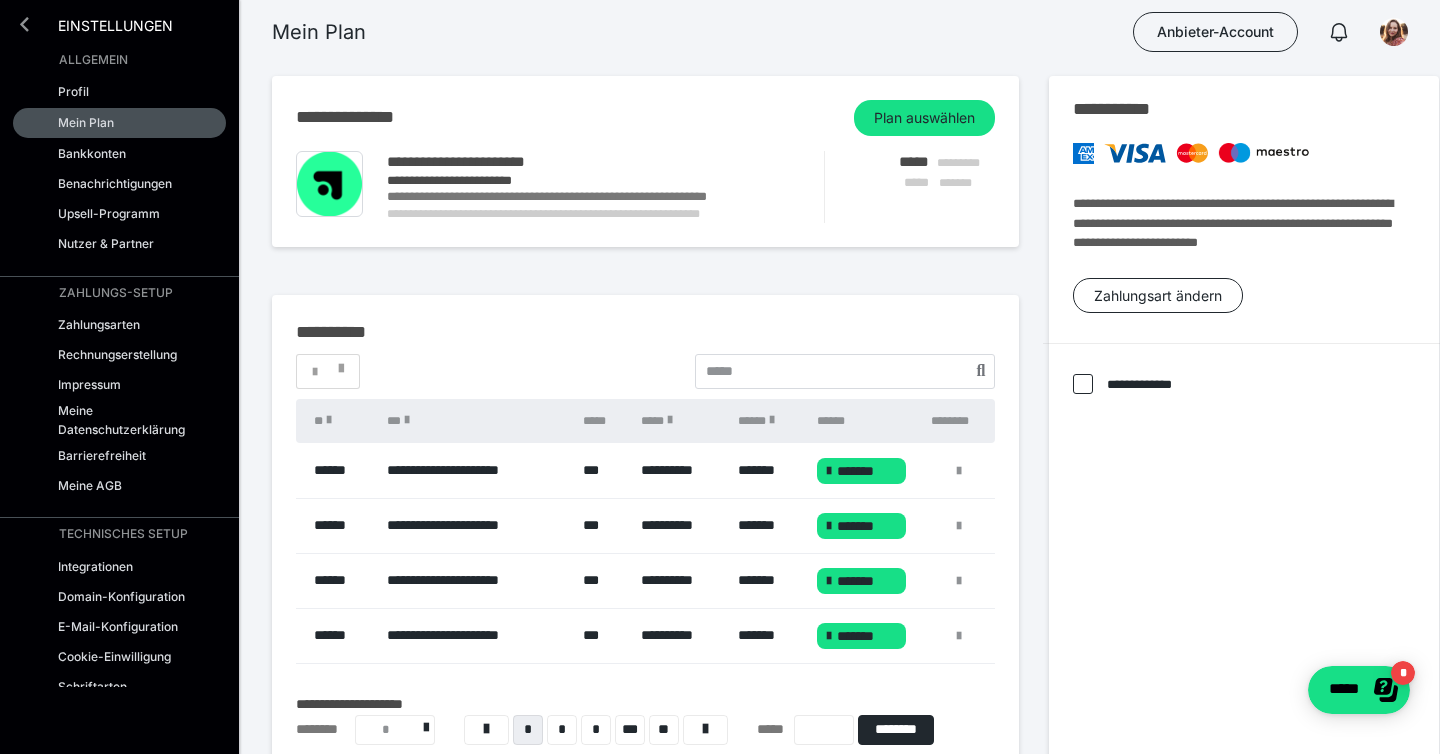 click at bounding box center [24, 24] 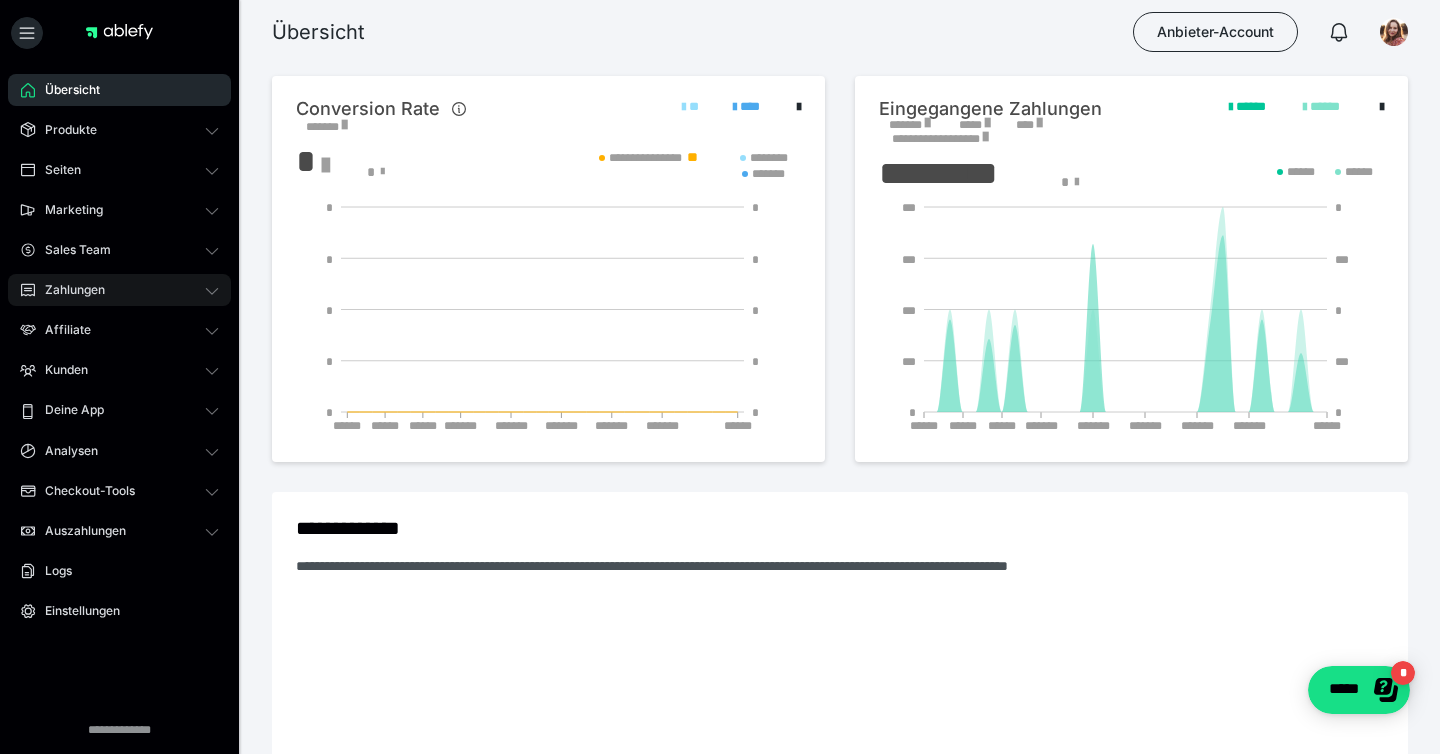 click on "Zahlungen" at bounding box center (68, 290) 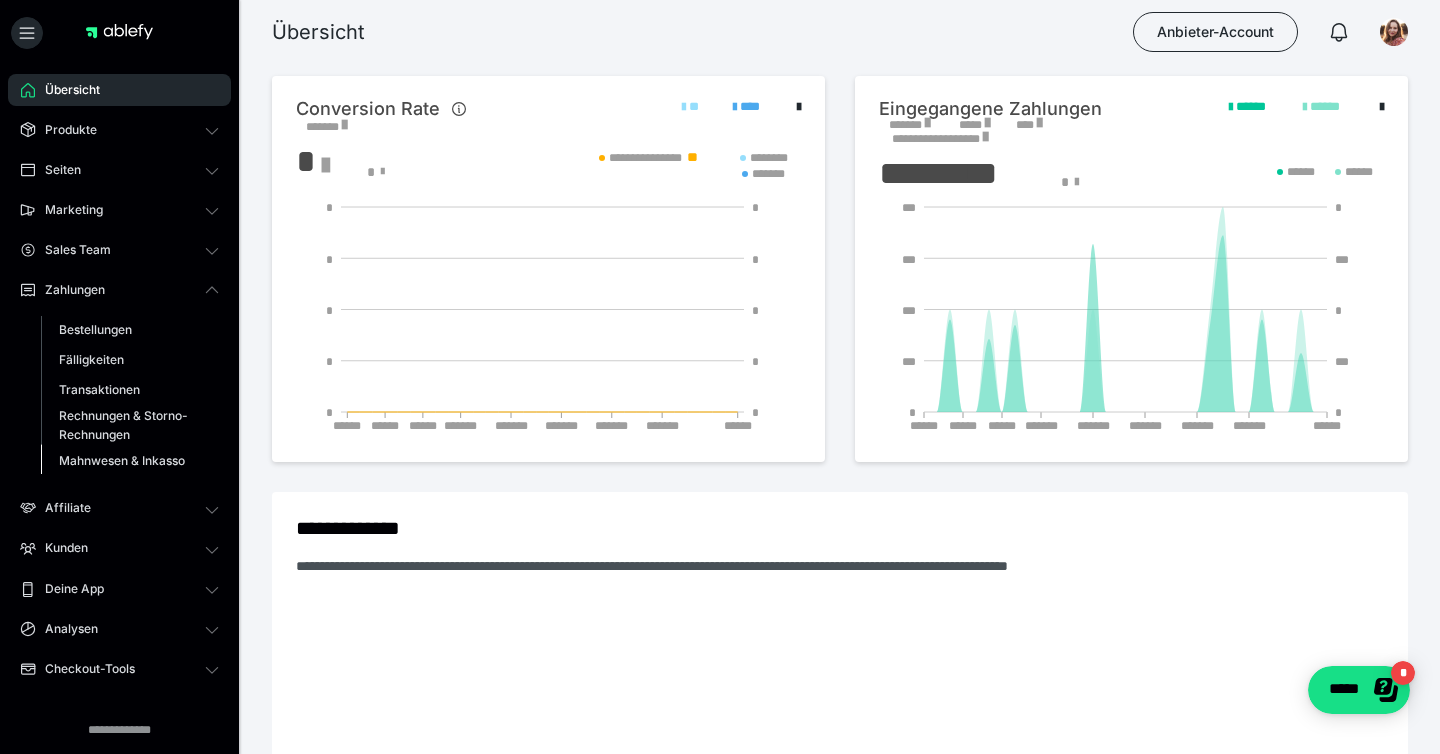 click on "Mahnwesen & Inkasso" at bounding box center (122, 460) 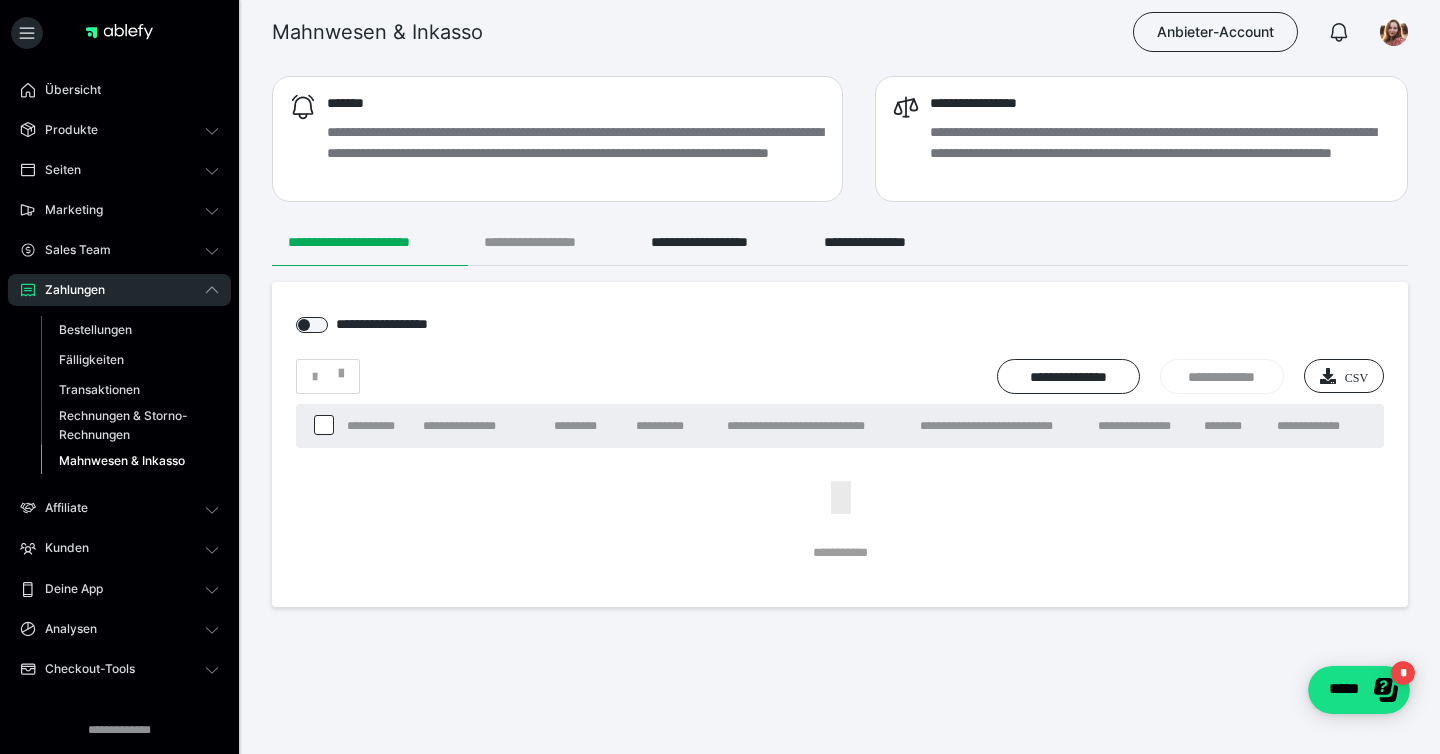 click on "**********" at bounding box center (551, 242) 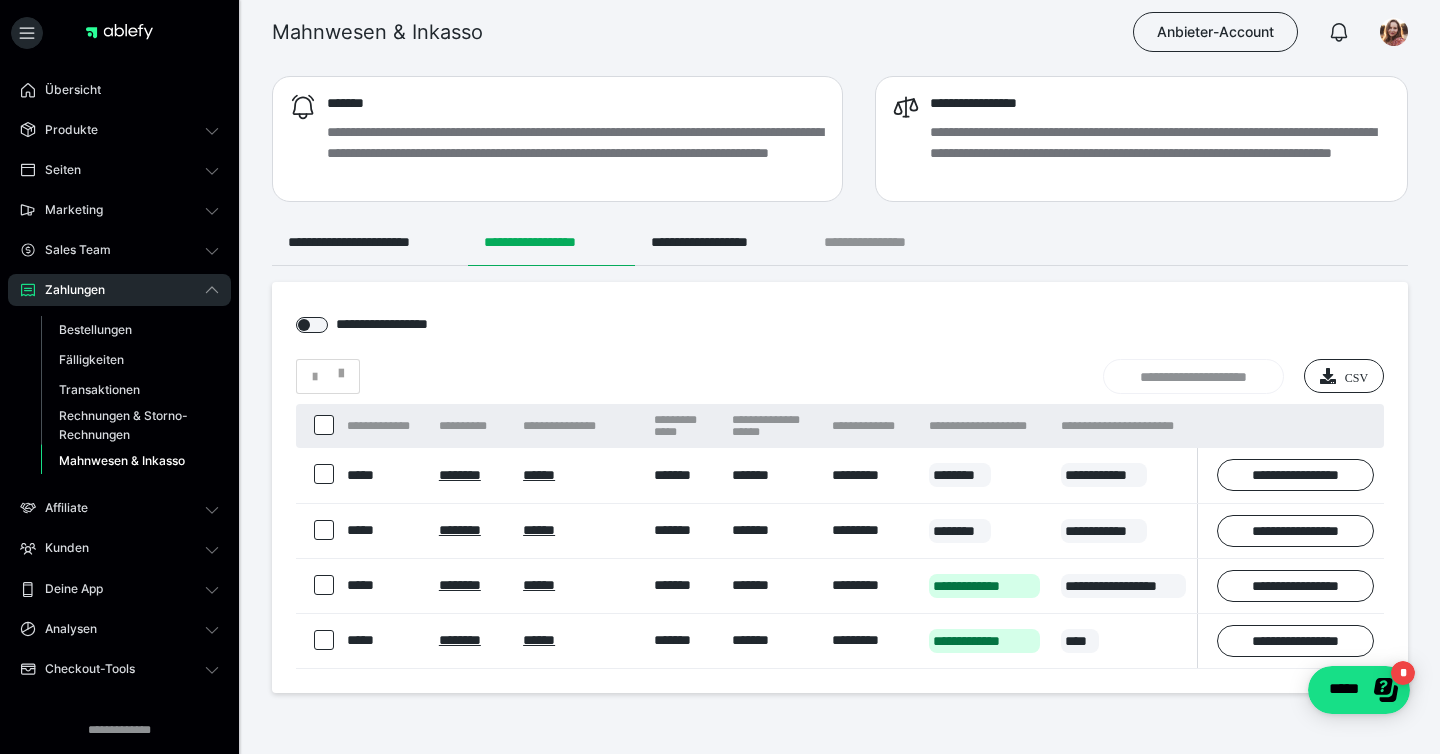 click on "**********" at bounding box center (881, 242) 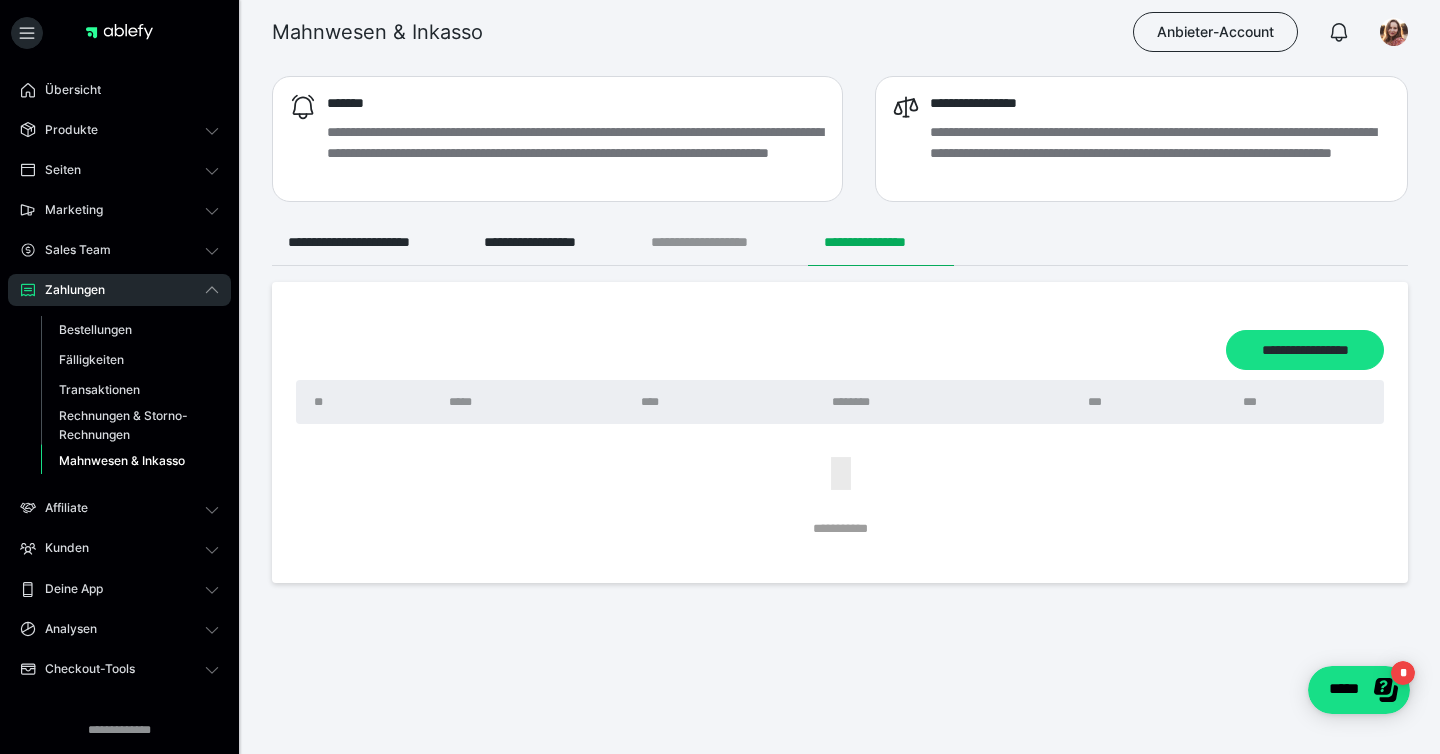 click on "**********" at bounding box center (721, 242) 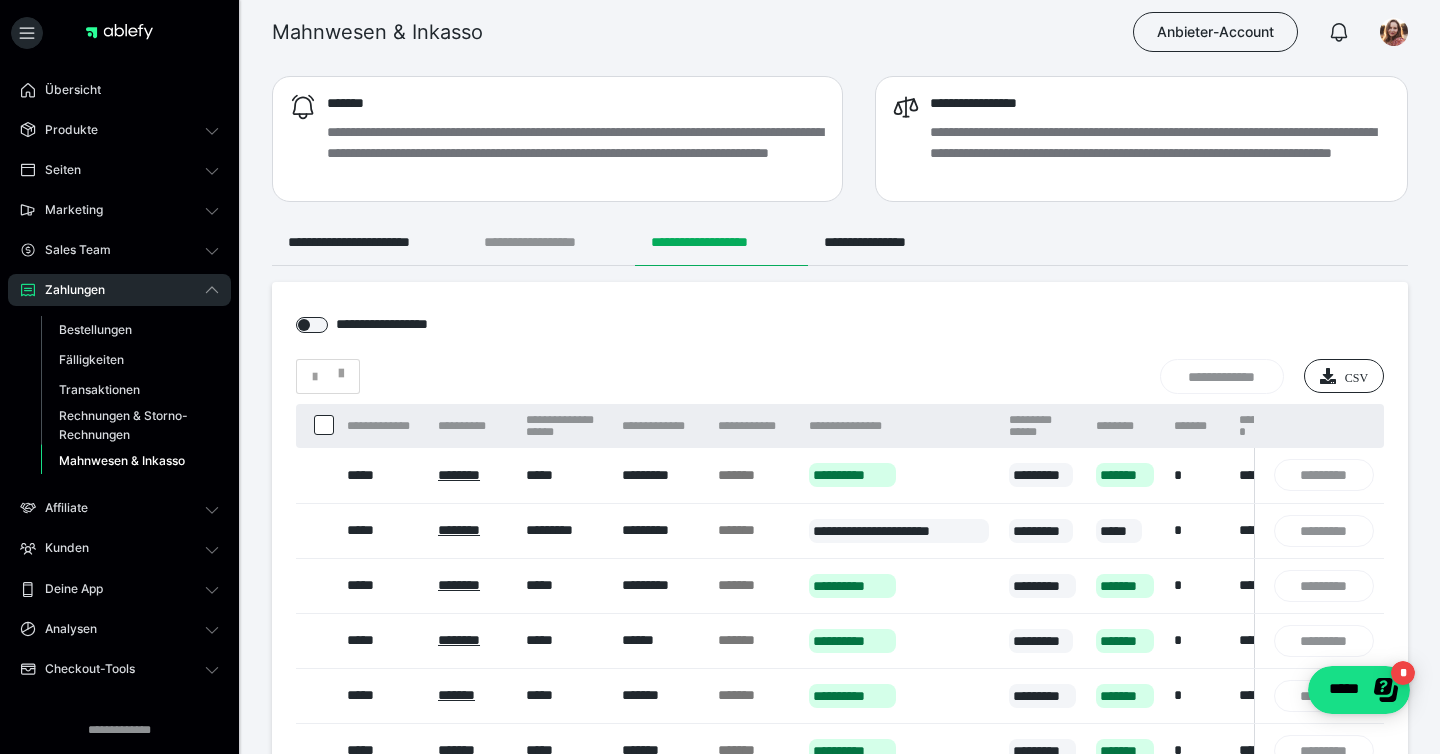 click on "**********" at bounding box center [551, 242] 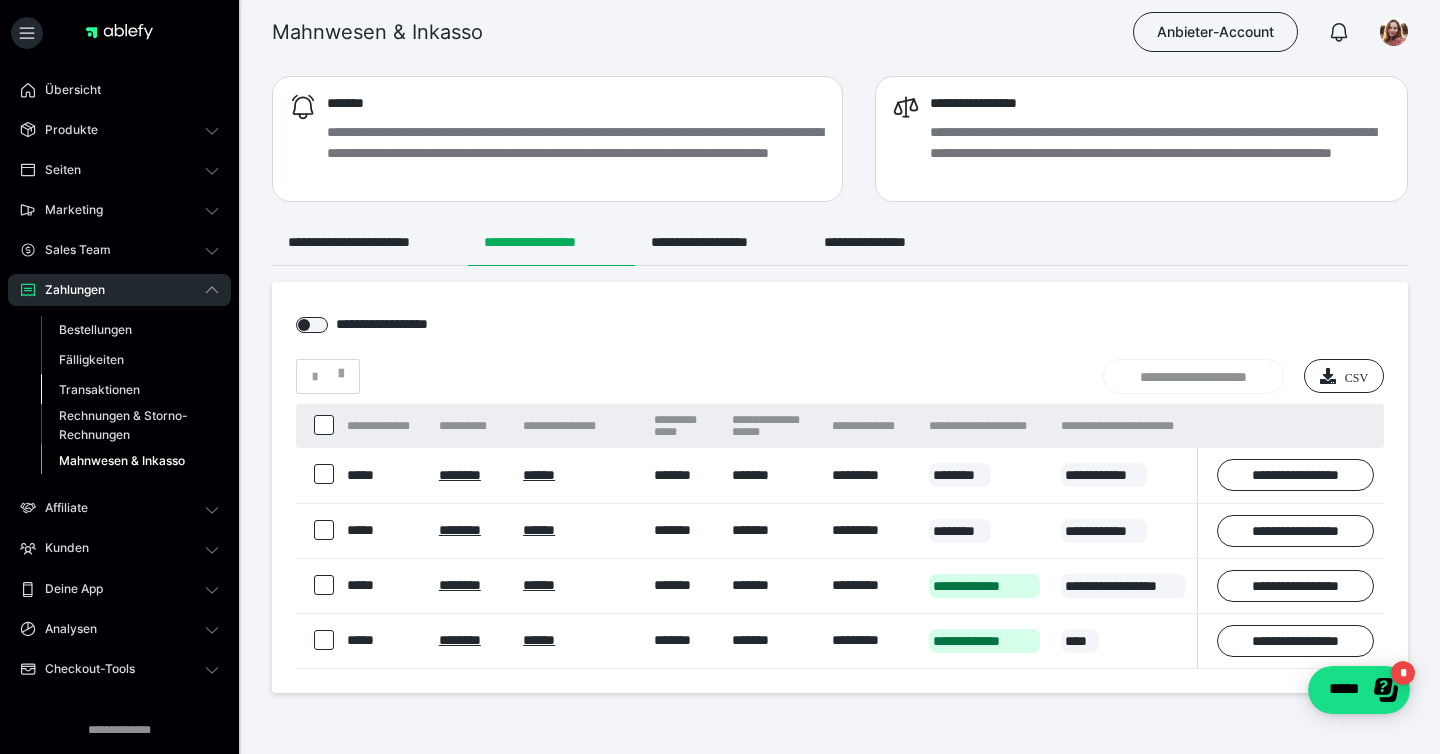 click on "Transaktionen" at bounding box center (99, 389) 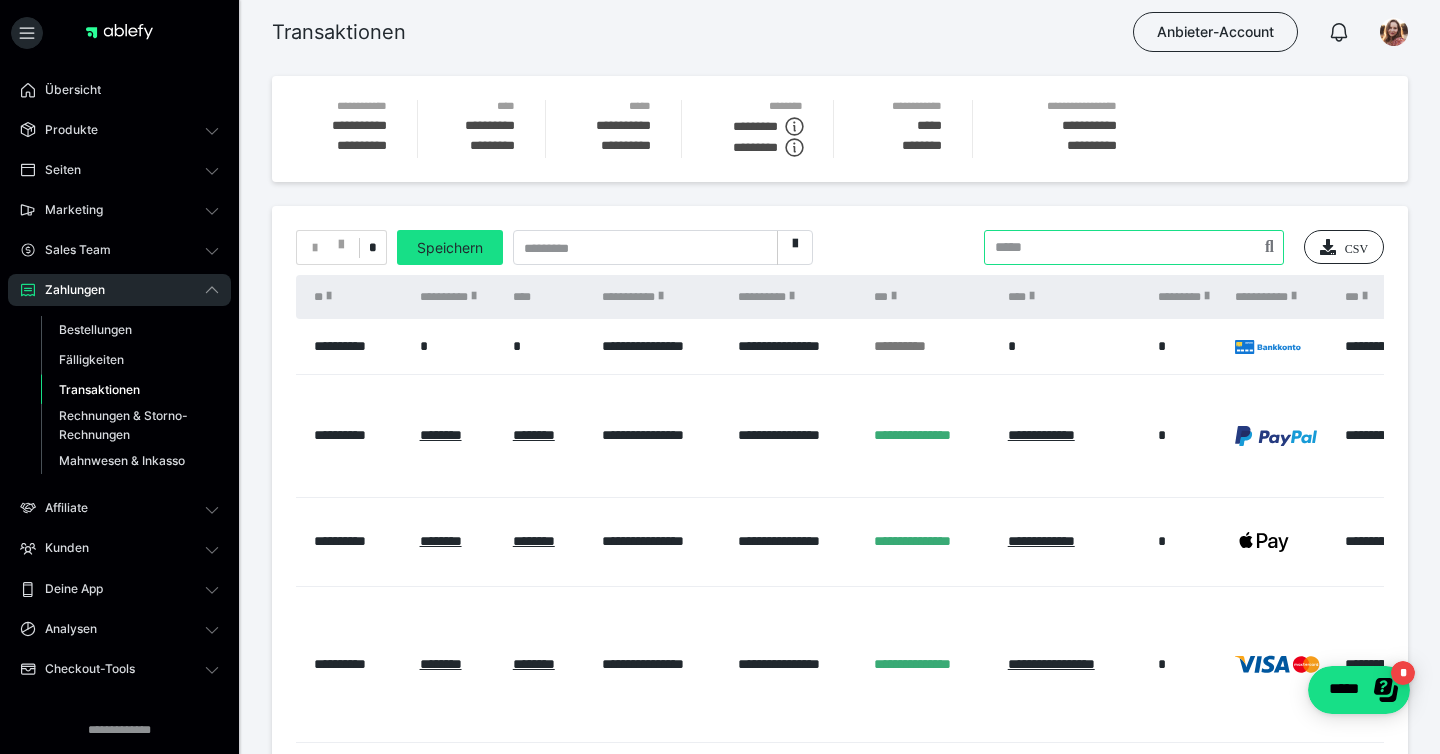 click at bounding box center [1134, 247] 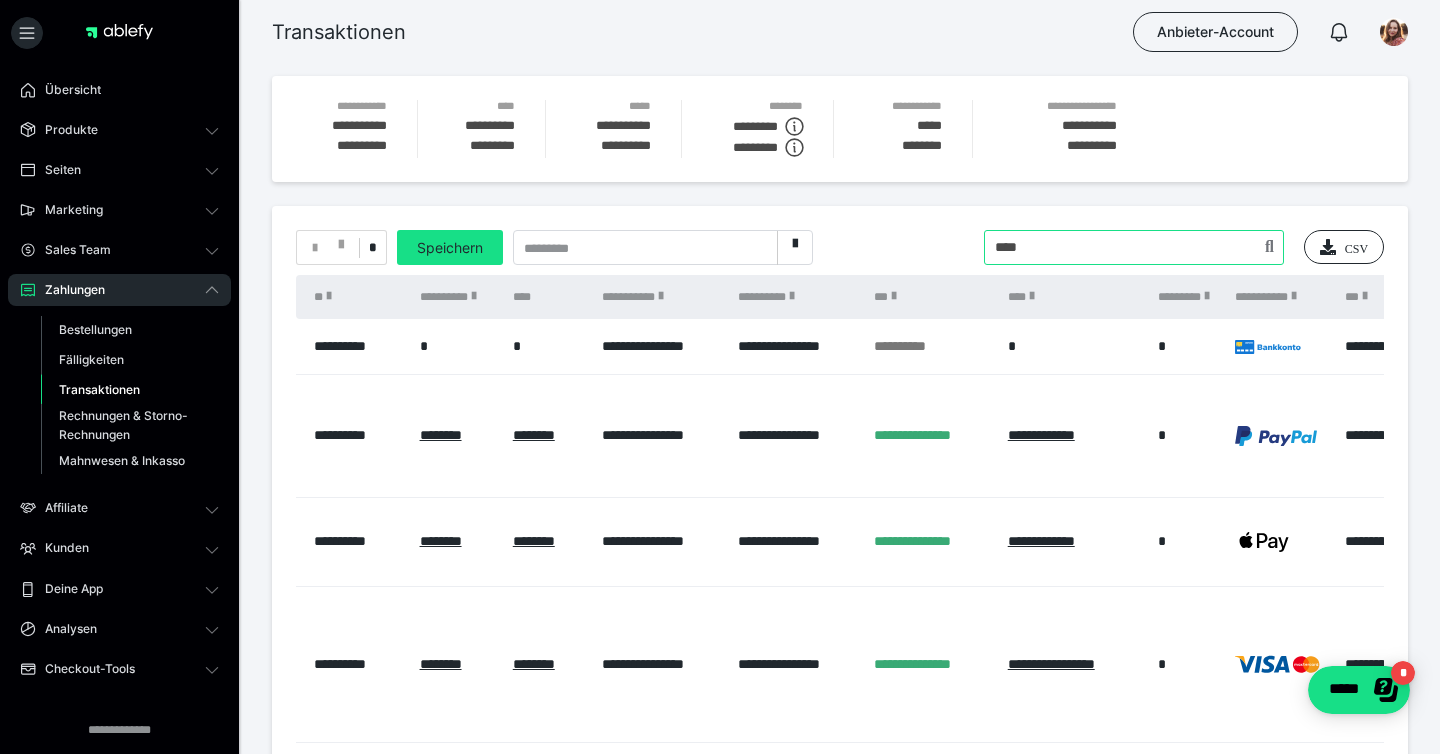 type on "****" 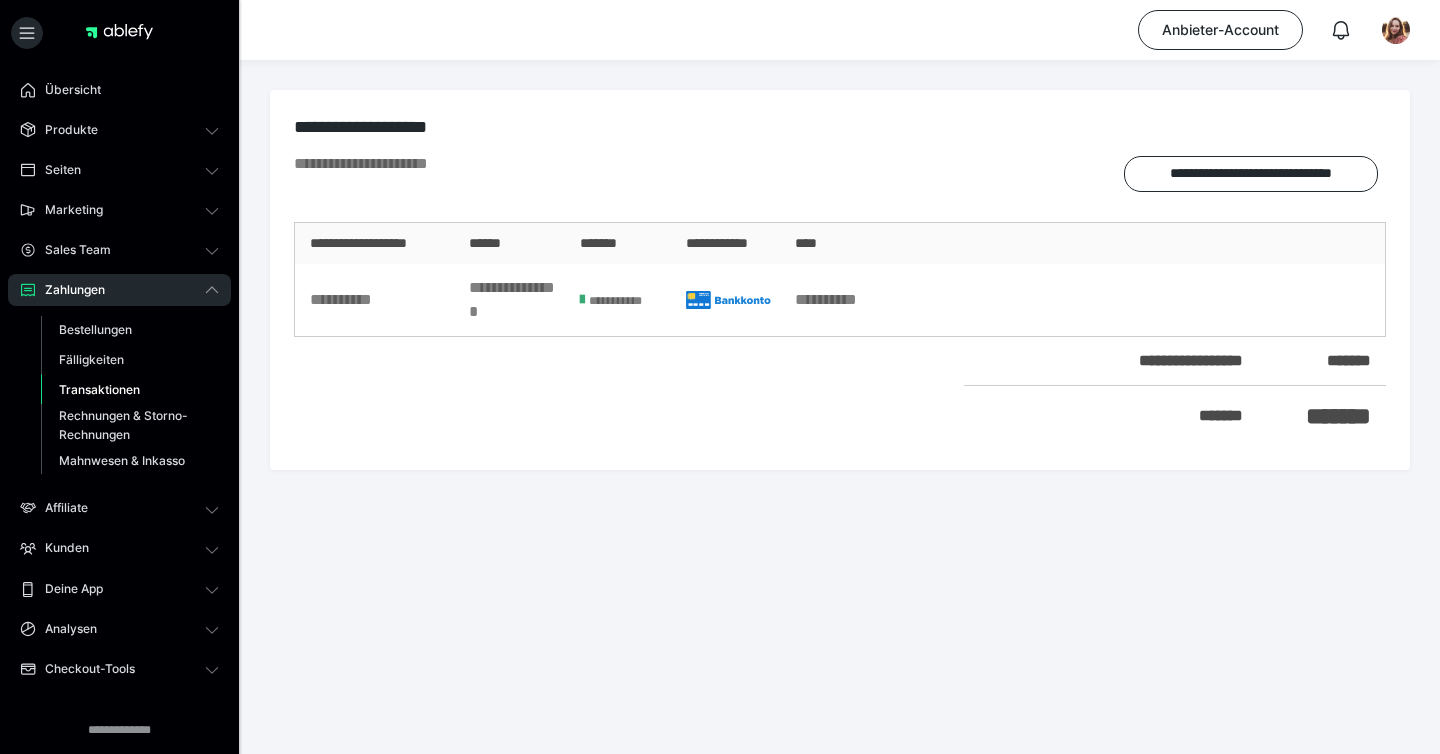 scroll, scrollTop: 0, scrollLeft: 0, axis: both 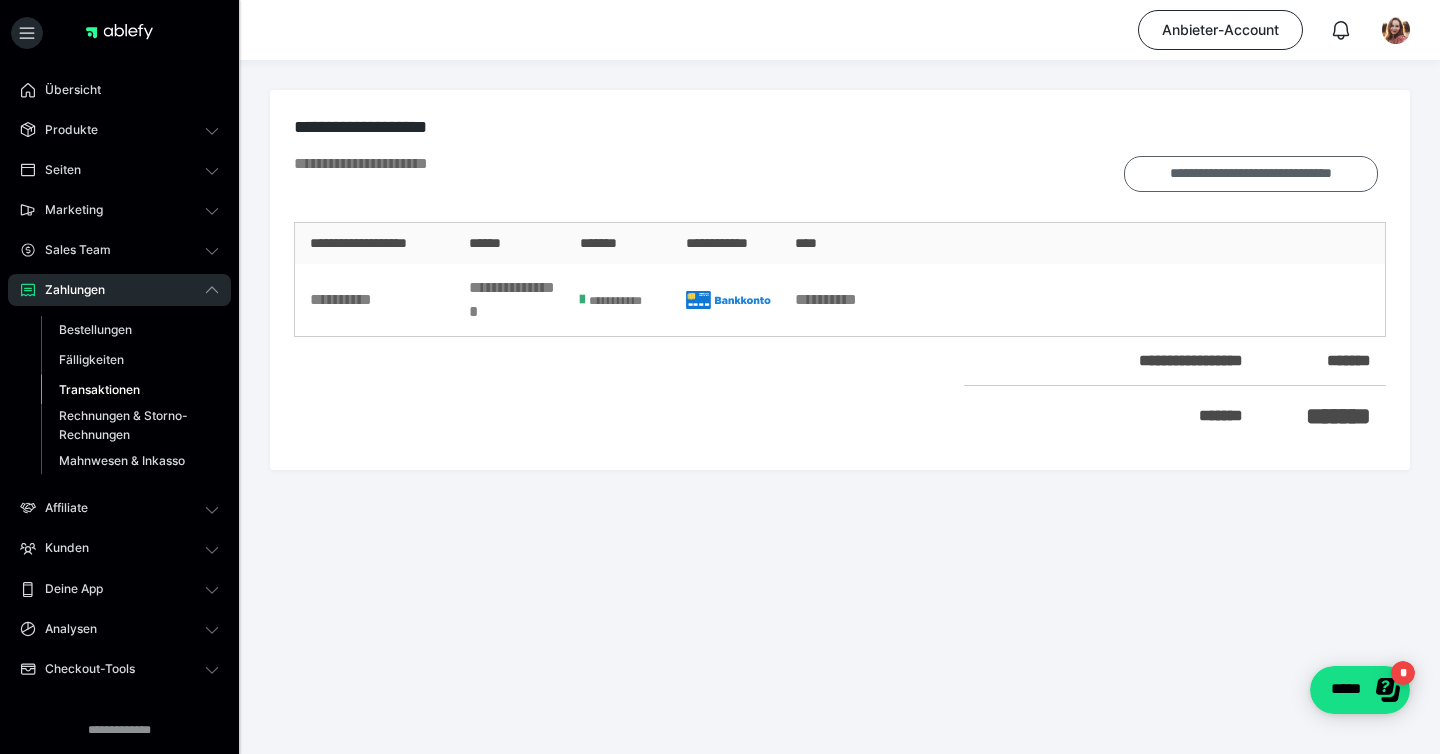 click on "**********" at bounding box center [1251, 174] 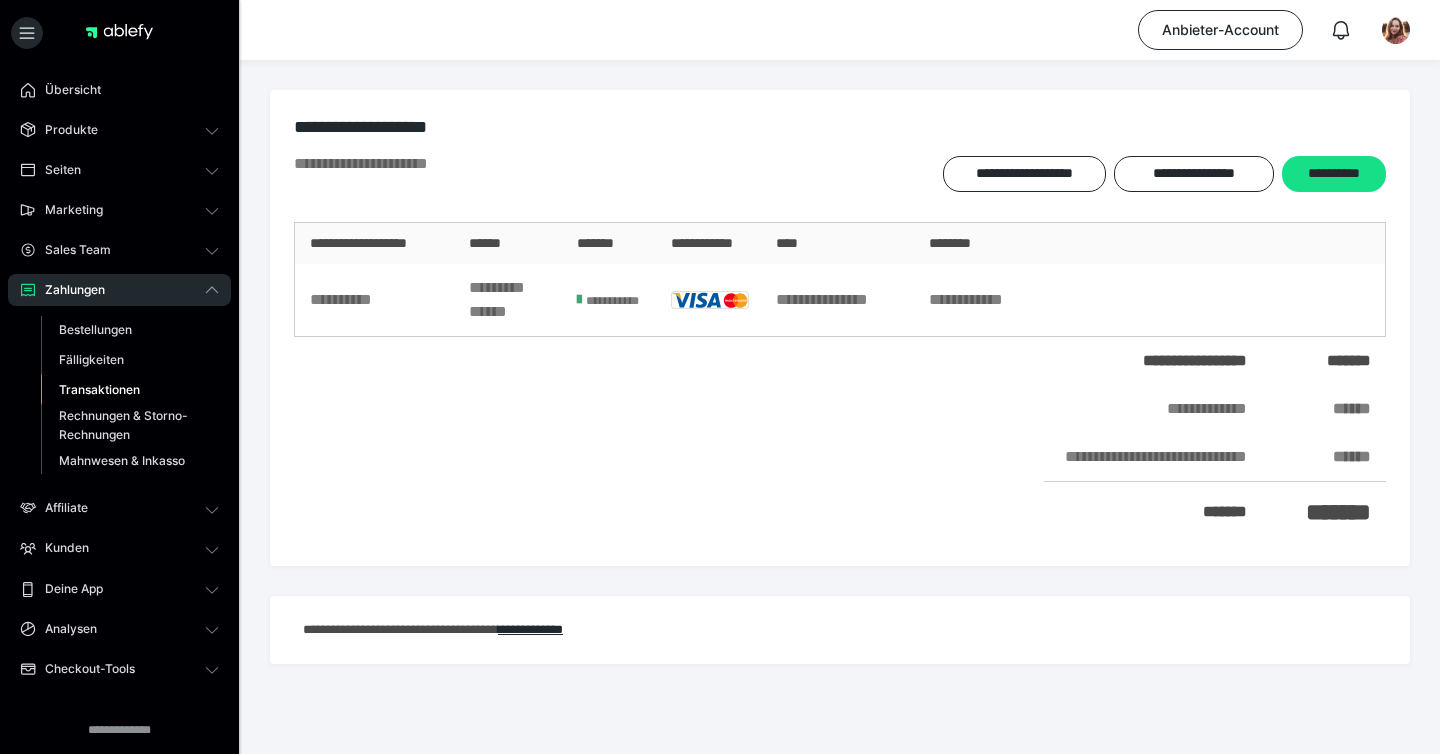 scroll, scrollTop: 0, scrollLeft: 0, axis: both 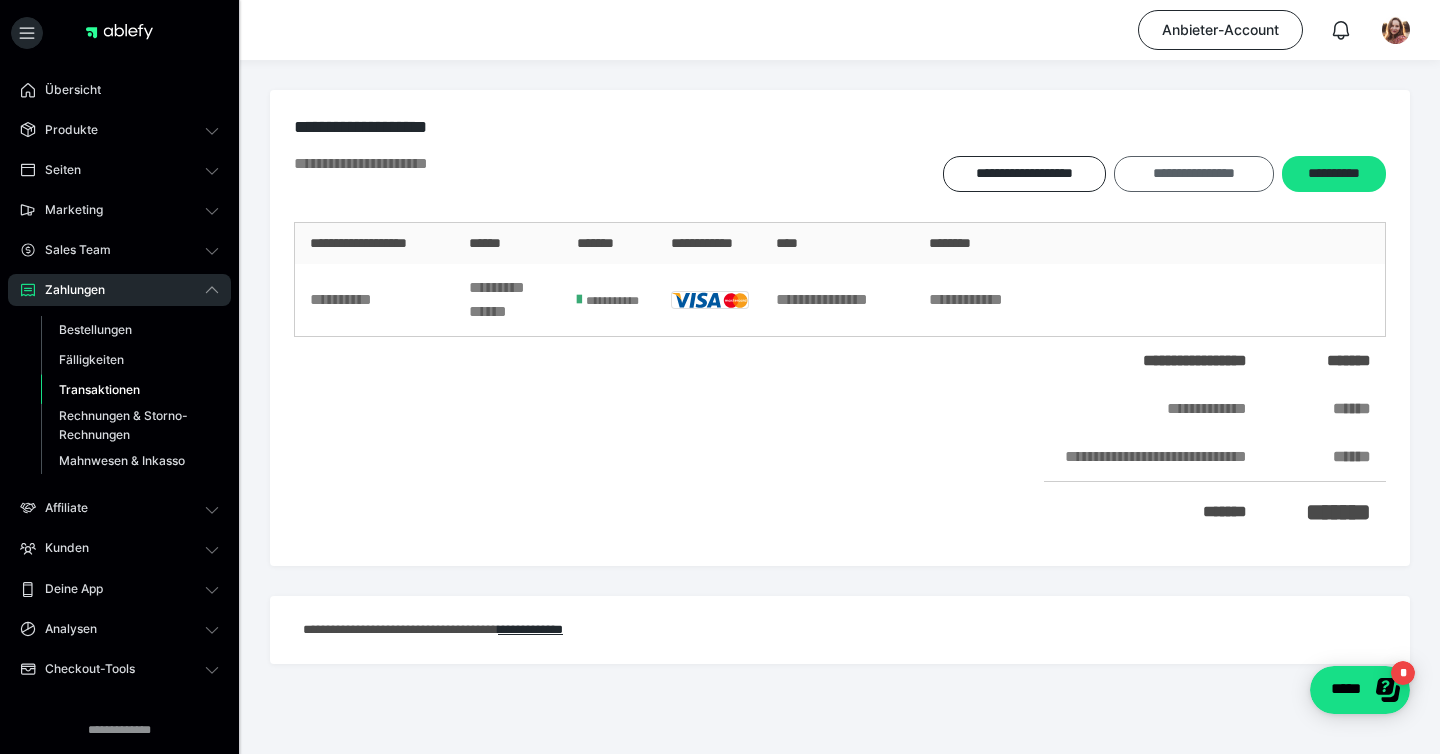 click on "**********" at bounding box center [1193, 174] 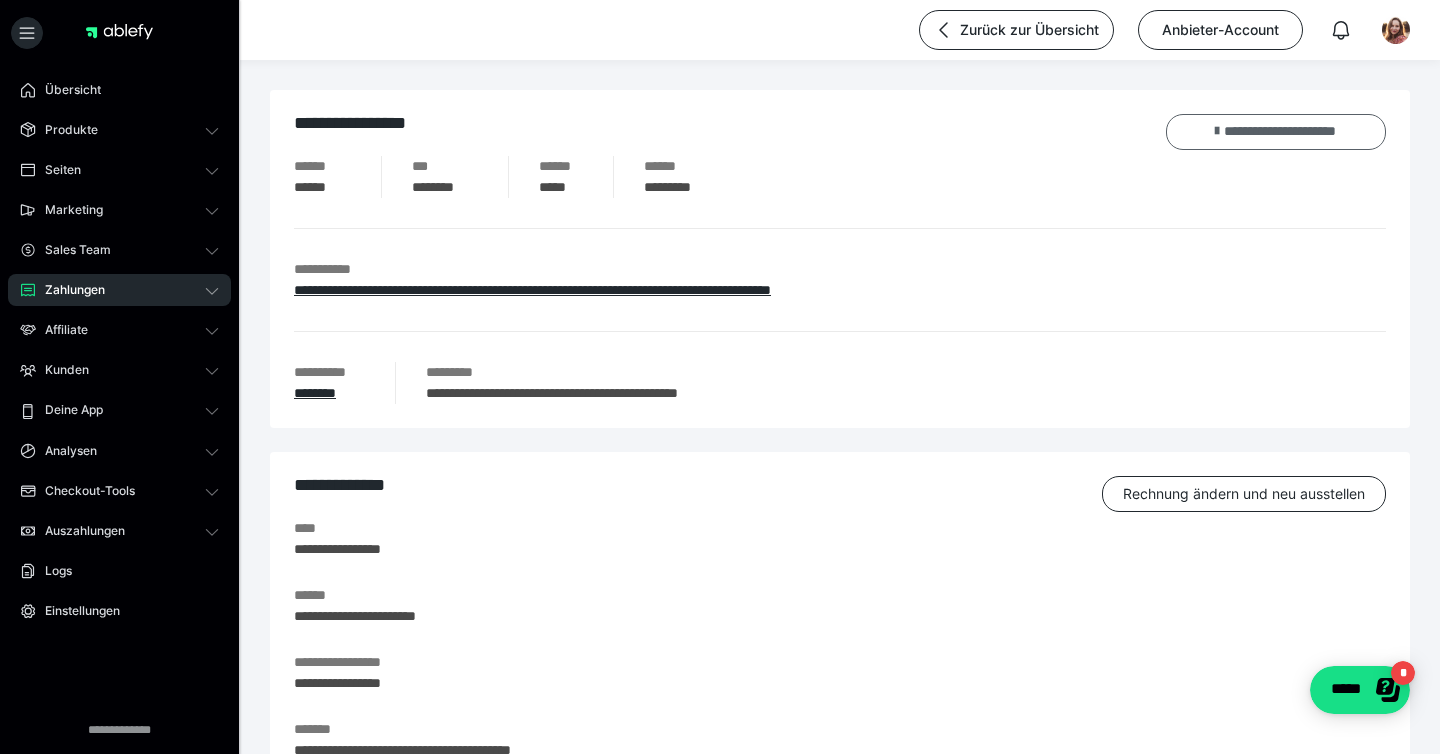 click on "**********" at bounding box center [1276, 132] 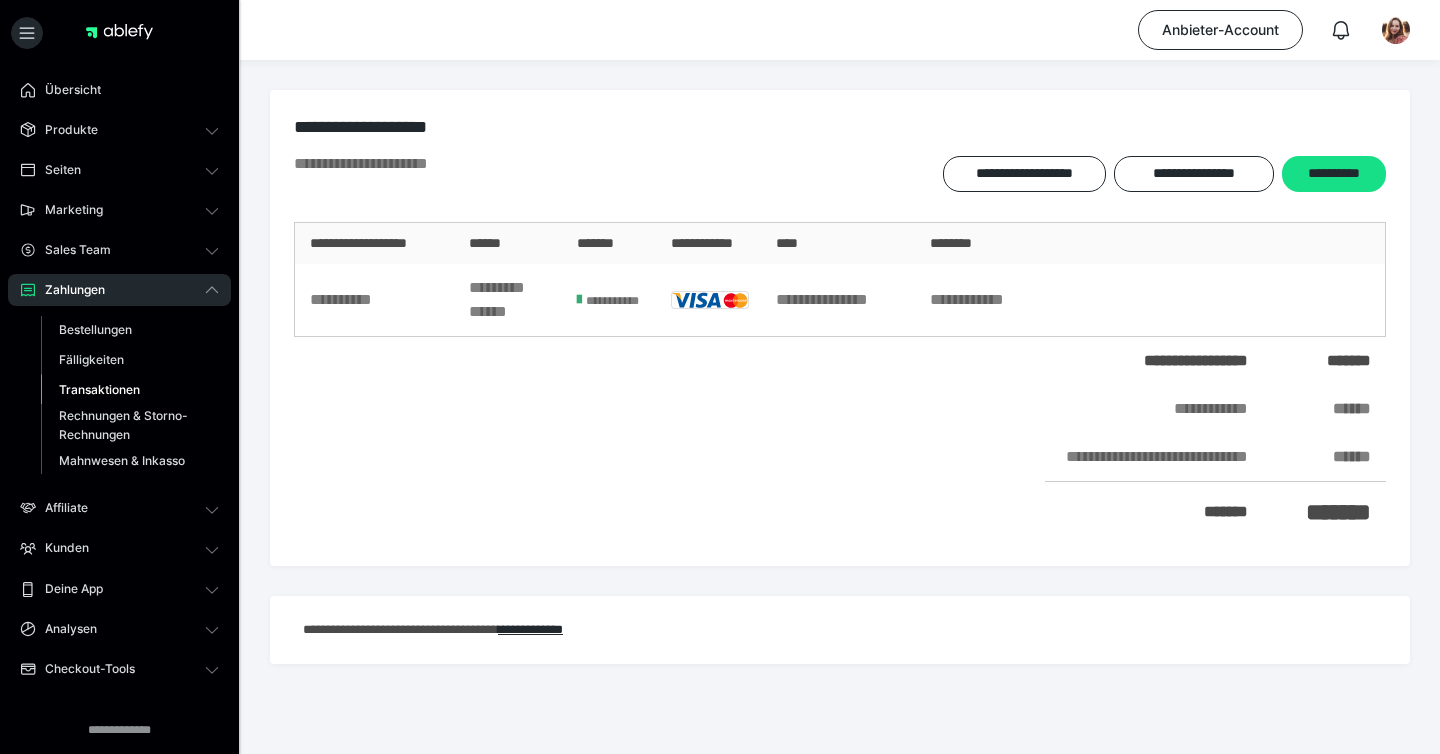 scroll, scrollTop: 0, scrollLeft: 0, axis: both 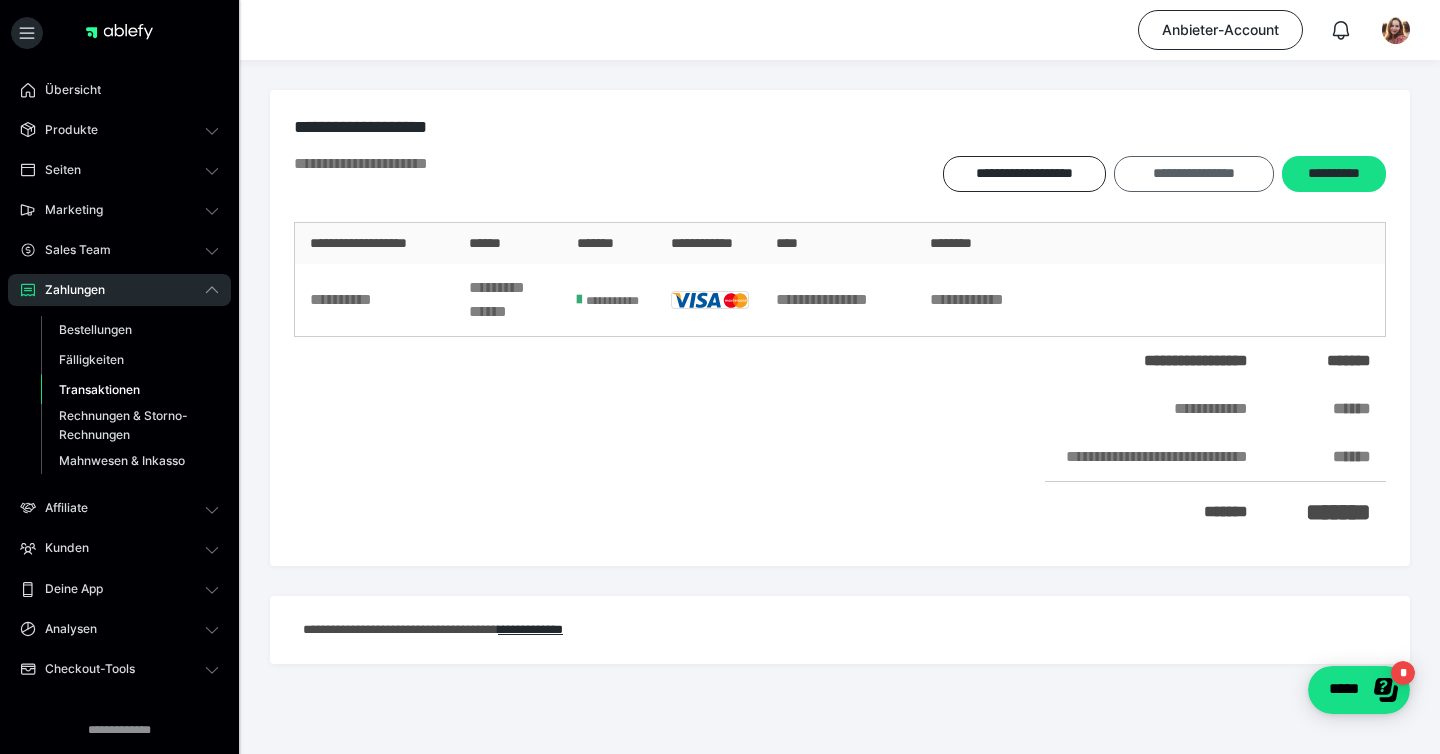 click on "**********" at bounding box center (1193, 174) 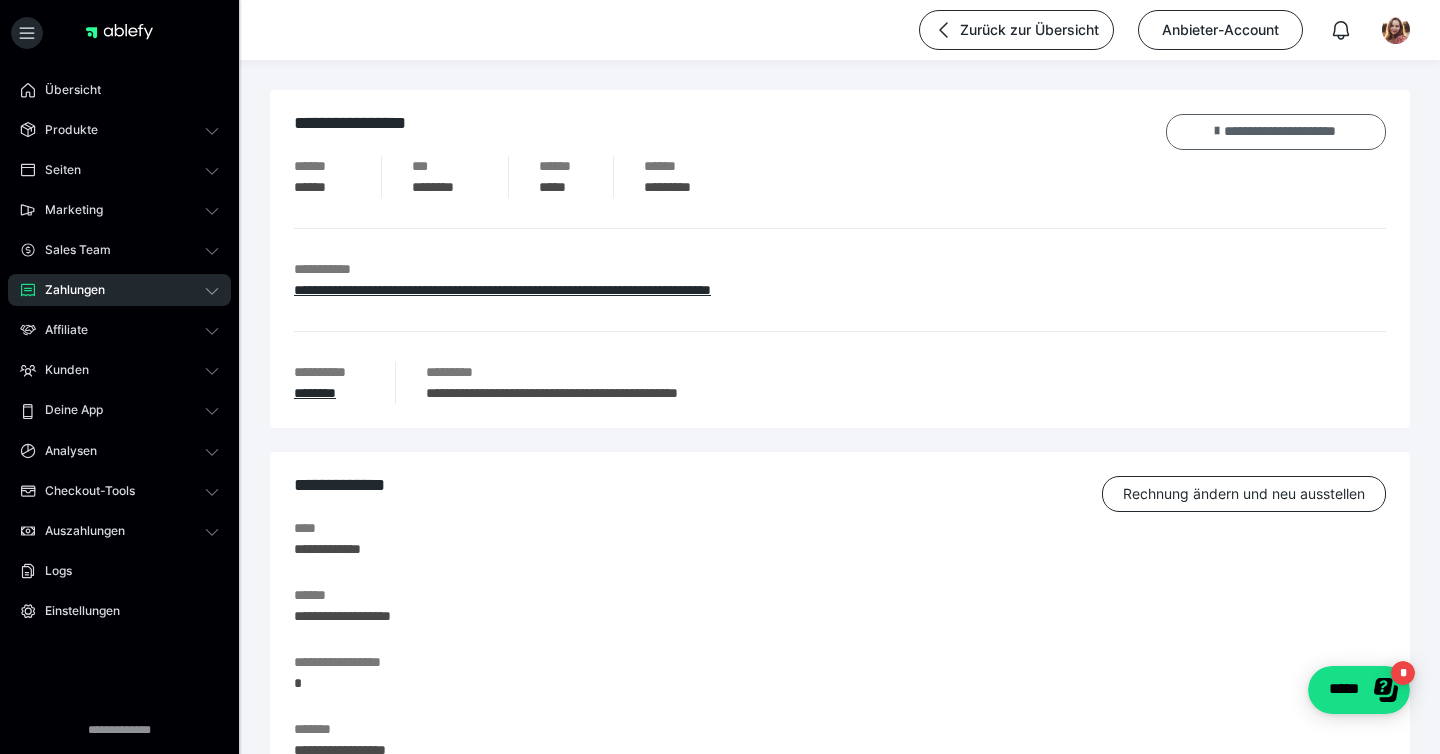 click on "**********" at bounding box center [1276, 132] 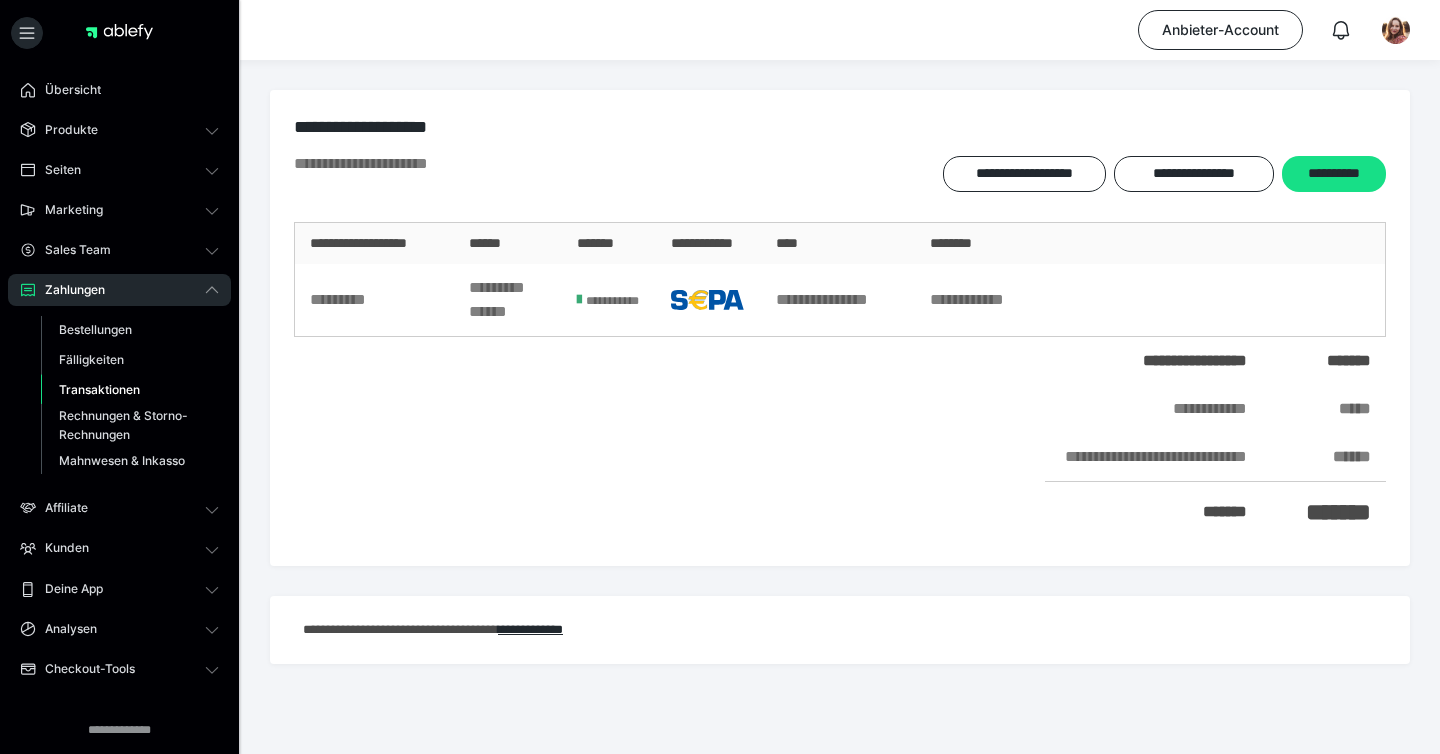 scroll, scrollTop: 0, scrollLeft: 0, axis: both 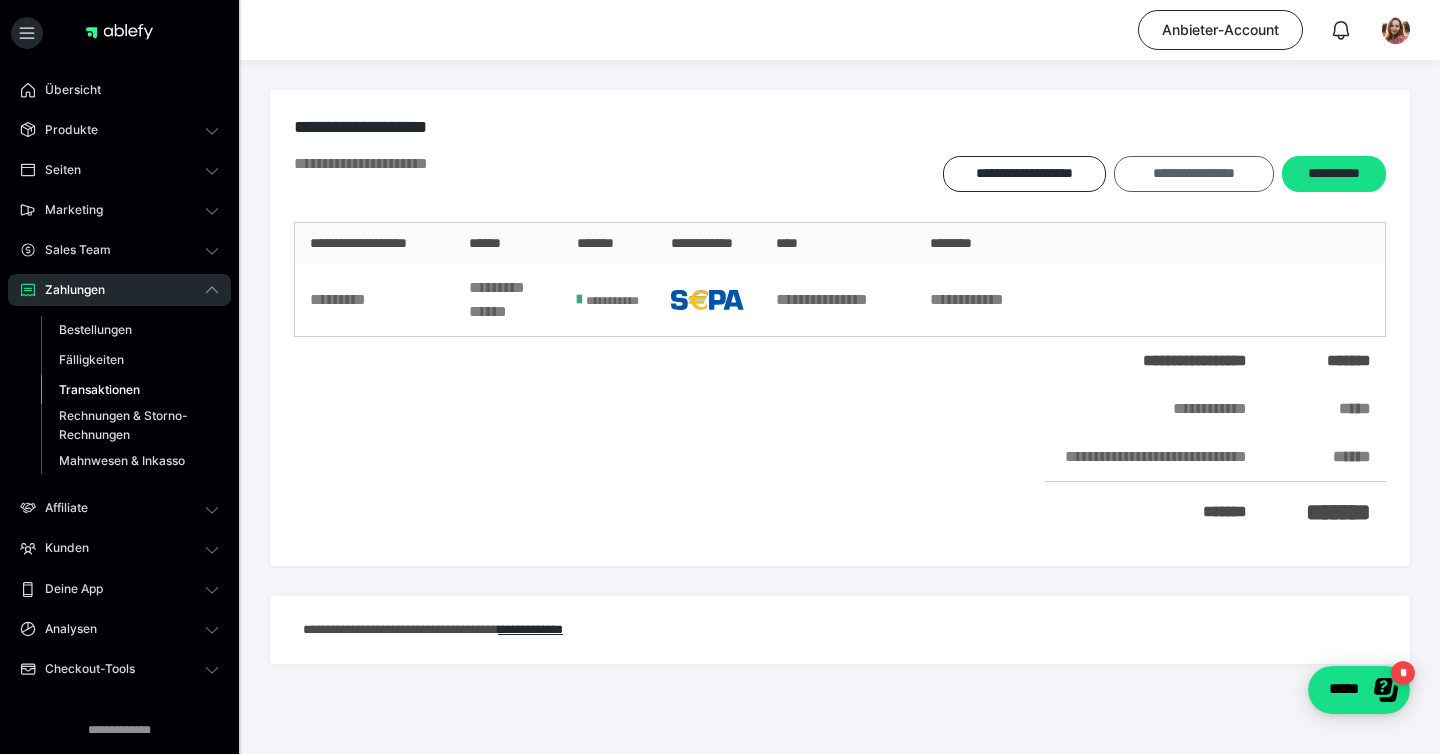 click on "**********" at bounding box center [1193, 174] 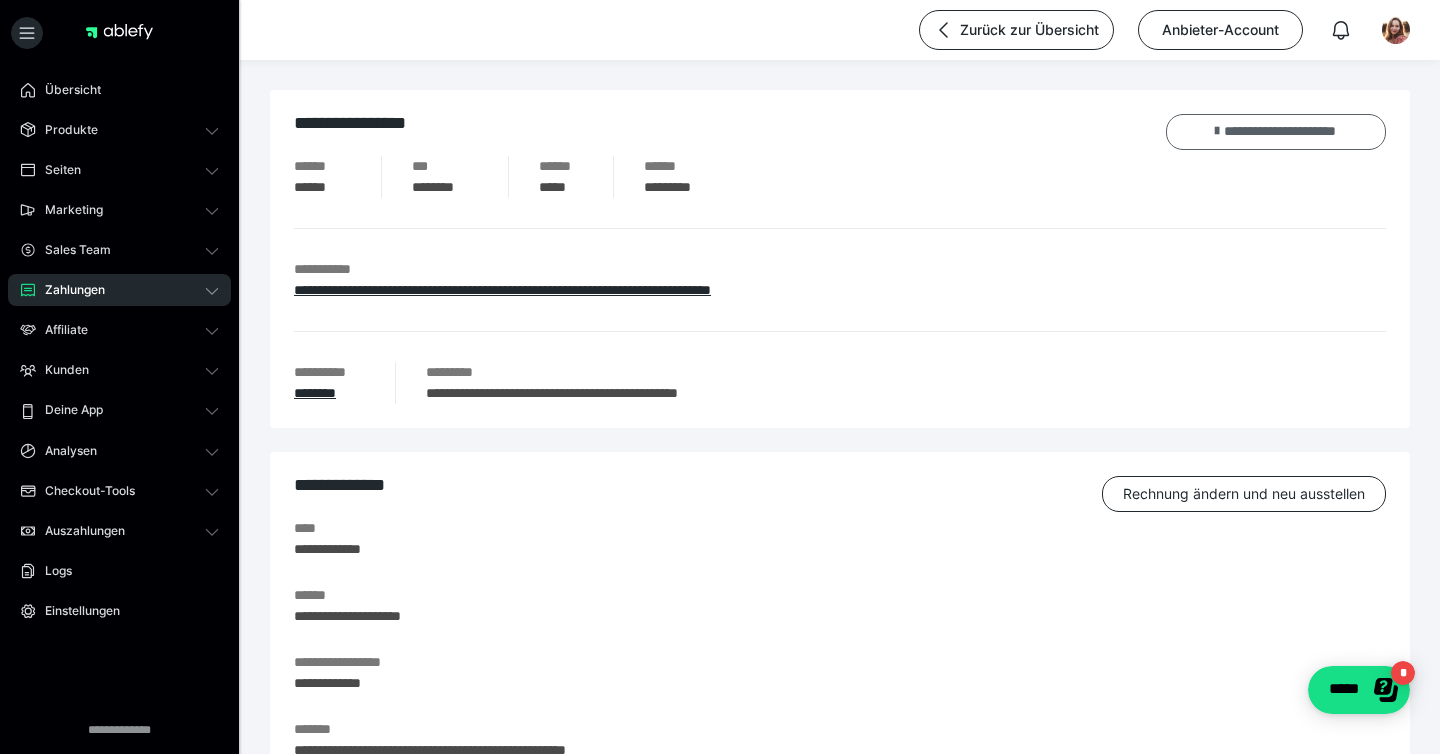click on "**********" at bounding box center [1276, 132] 